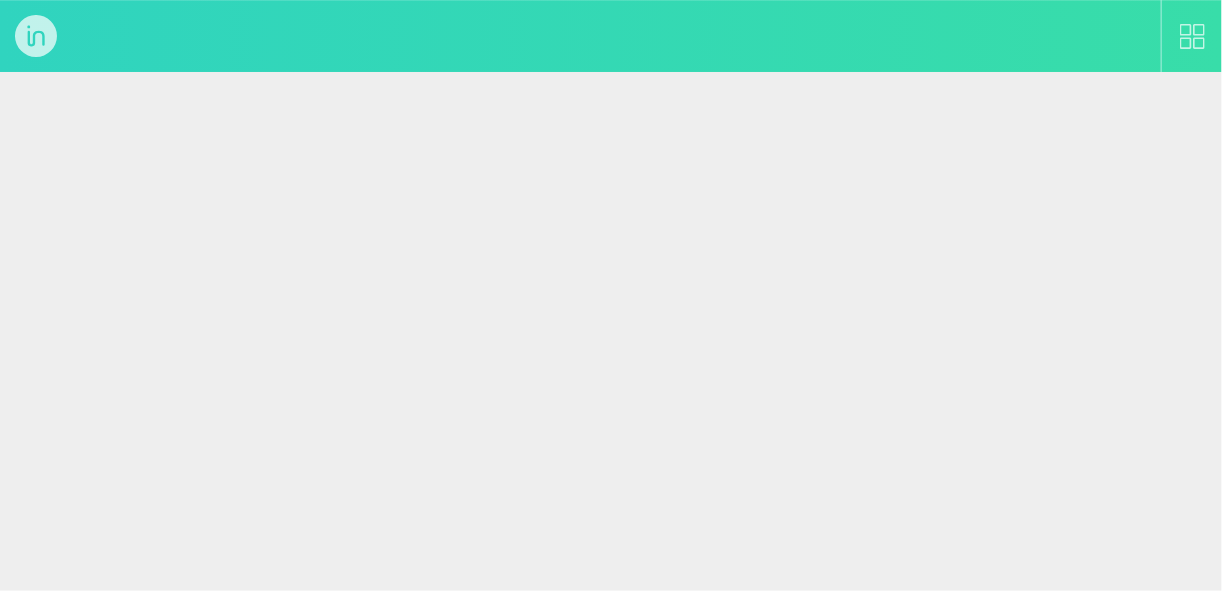 scroll, scrollTop: 0, scrollLeft: 0, axis: both 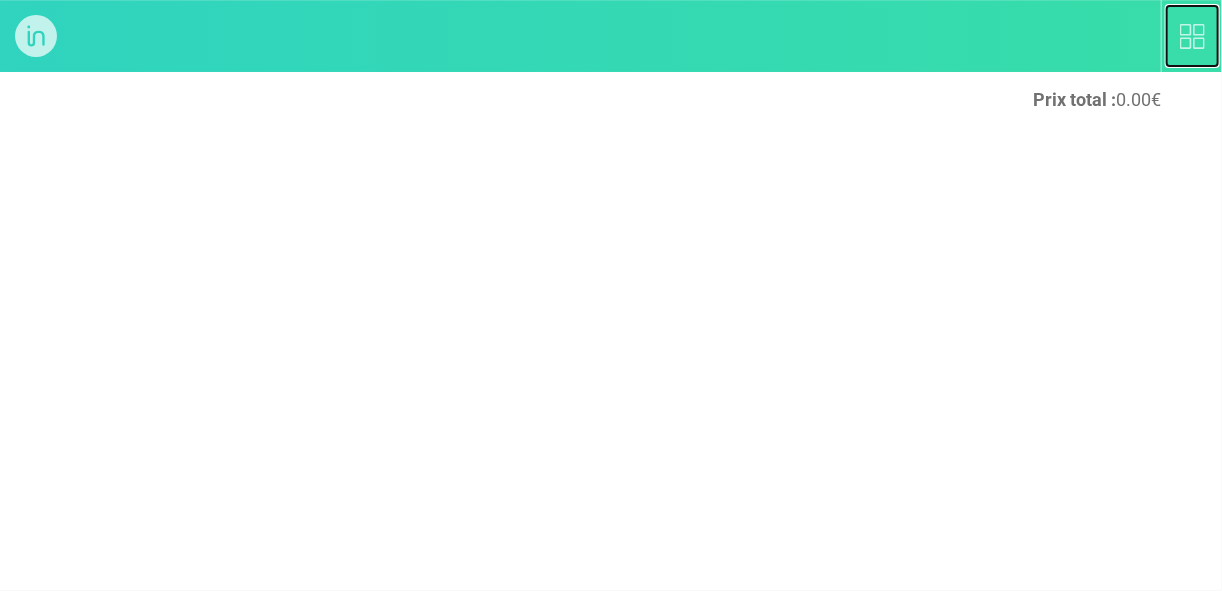 click at bounding box center [1192, 36] 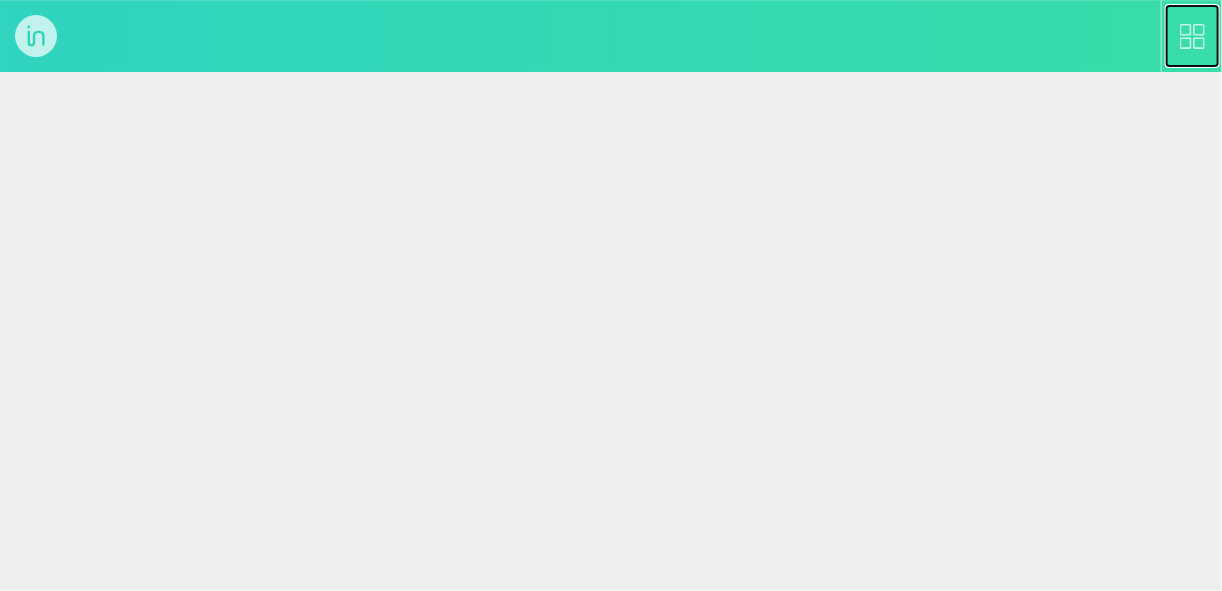 click at bounding box center (1192, 36) 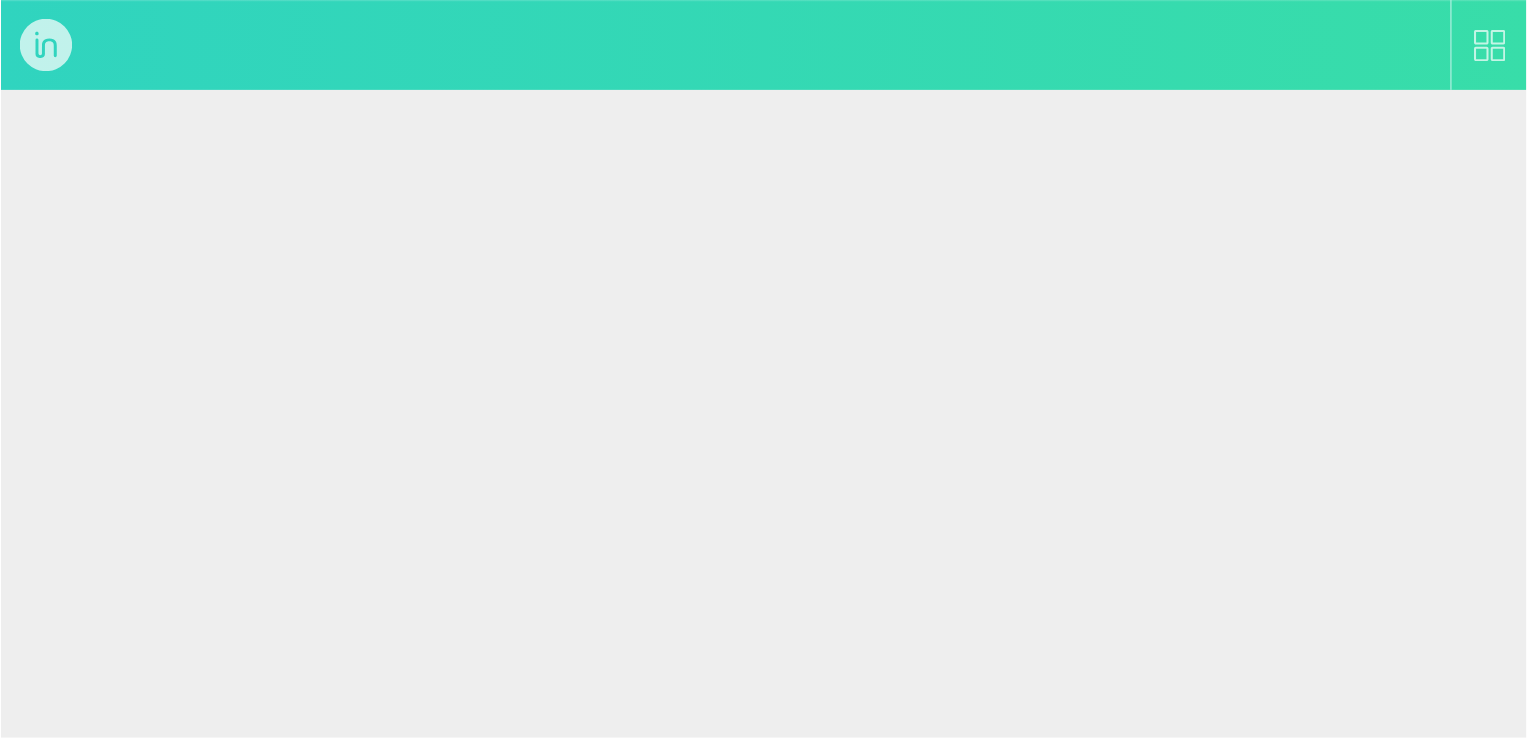 scroll, scrollTop: 0, scrollLeft: 0, axis: both 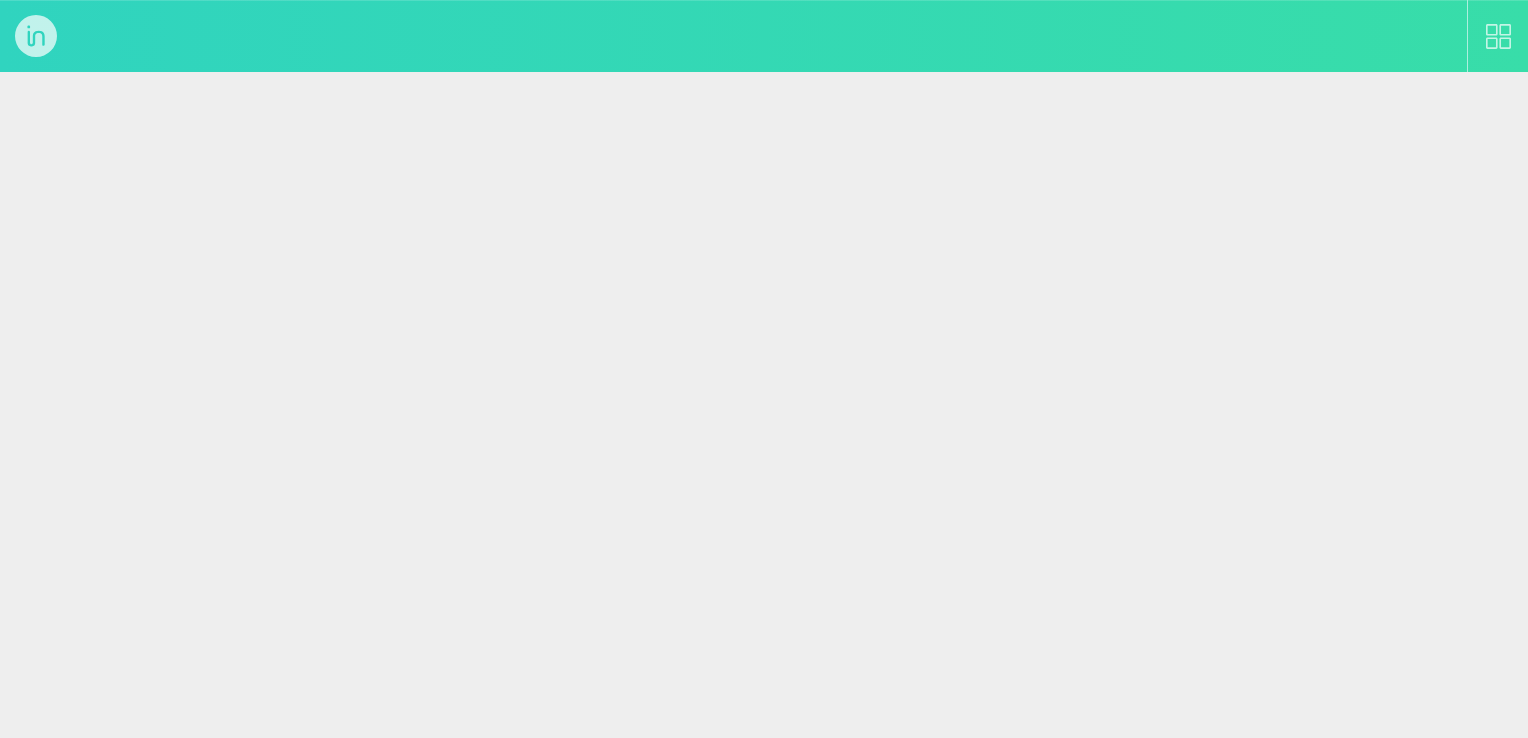 click at bounding box center [36, 36] 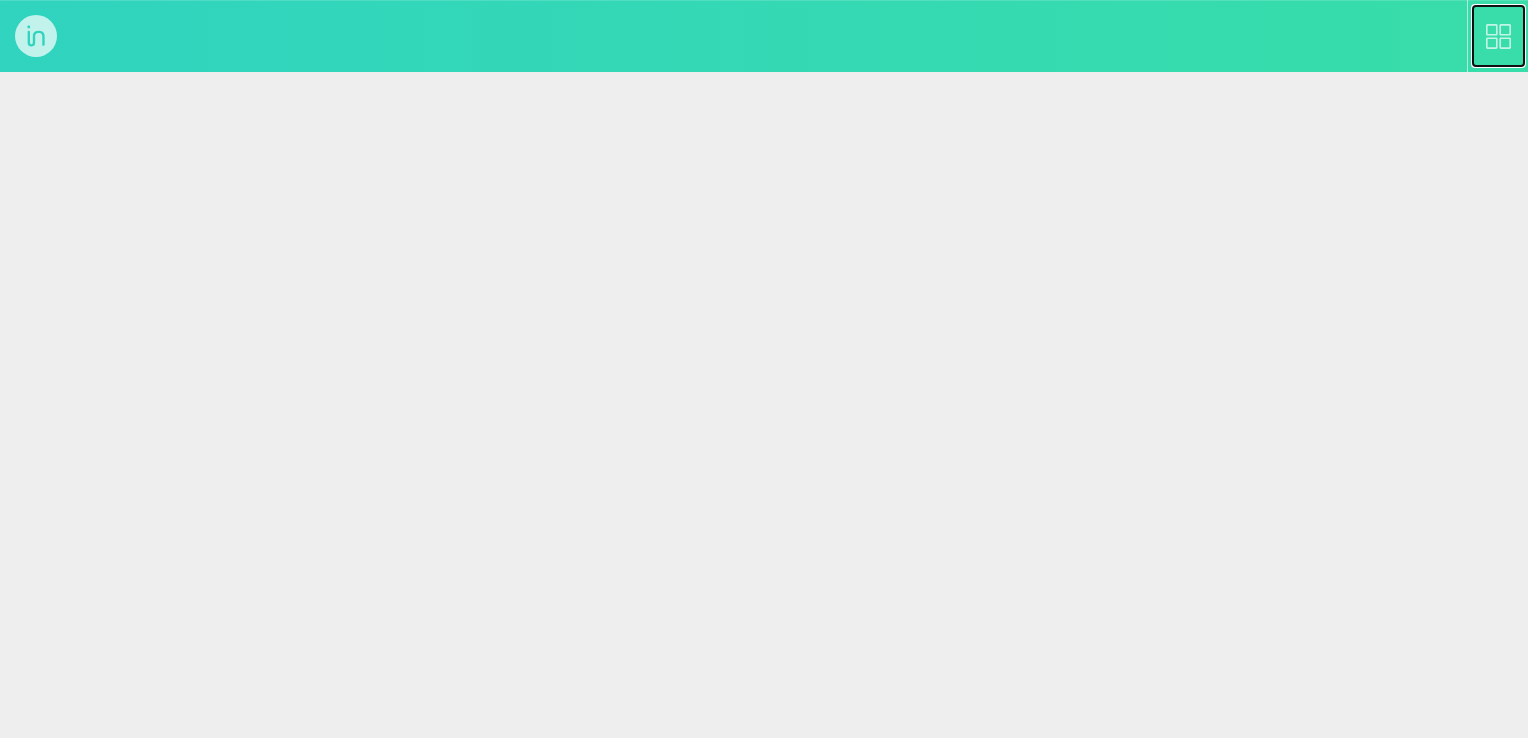 click at bounding box center [1498, 36] 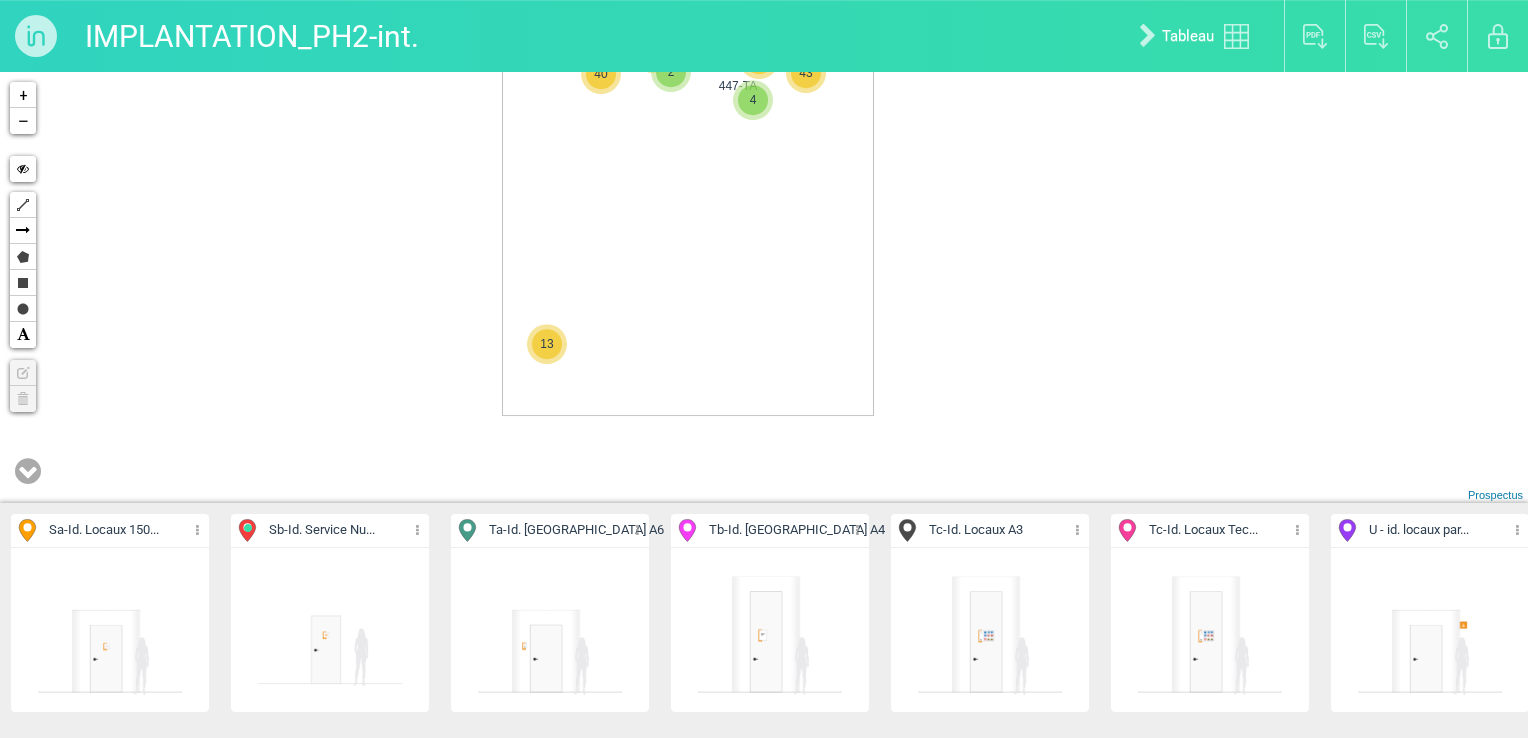 drag, startPoint x: 686, startPoint y: 384, endPoint x: 610, endPoint y: 217, distance: 183.48024 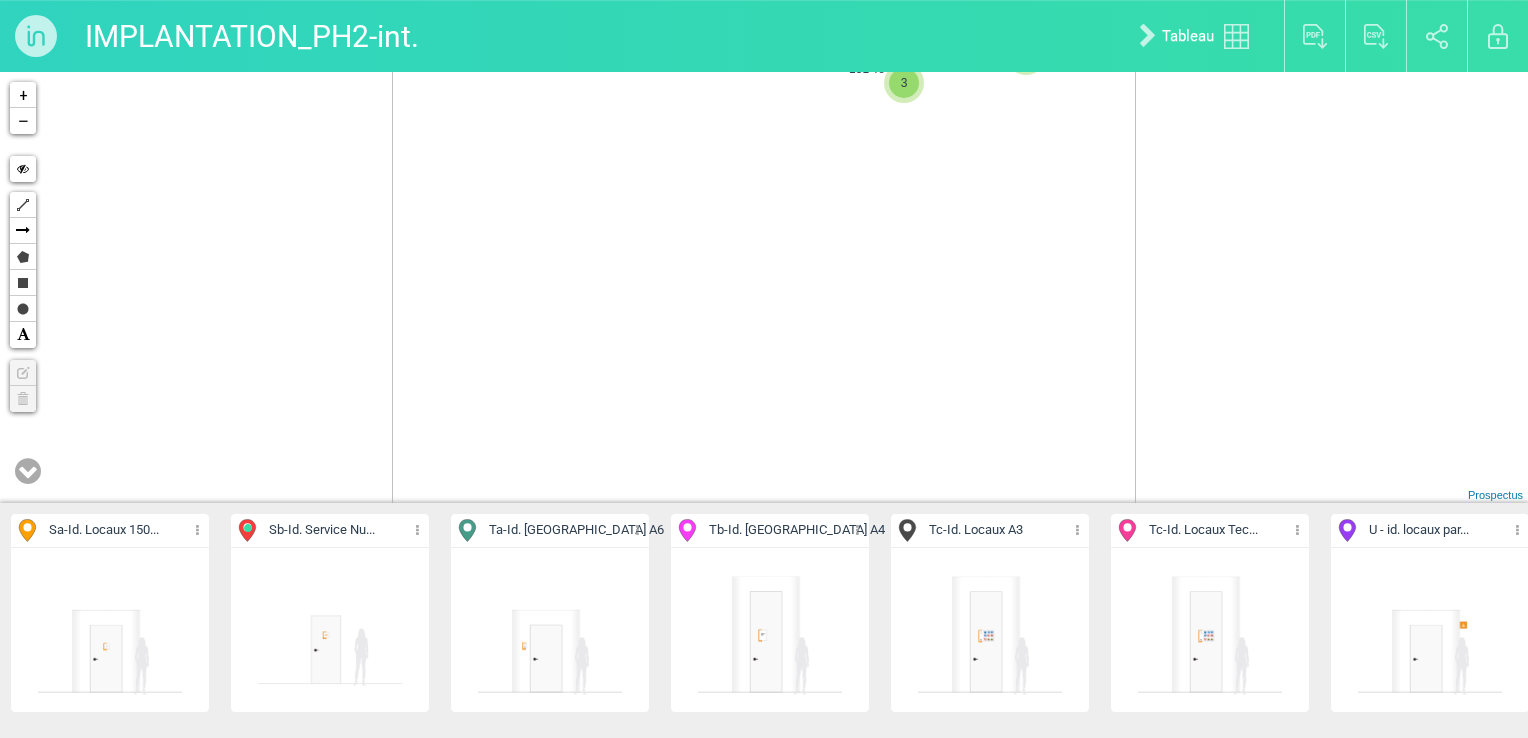 click on "447-TA
151 To 3 7 6 2
450-Tc 3 5 8 10 22 11 10 13 4 20 19 2 15 19 15 25 6 5 11 11 14 20 19 11 13 4 7 8 17 13 22
496-Ta 13 13 18 + − Cacher Polyligne Flèche Polygone Rectangle Cercle SMS Prospectus" at bounding box center [764, 287] 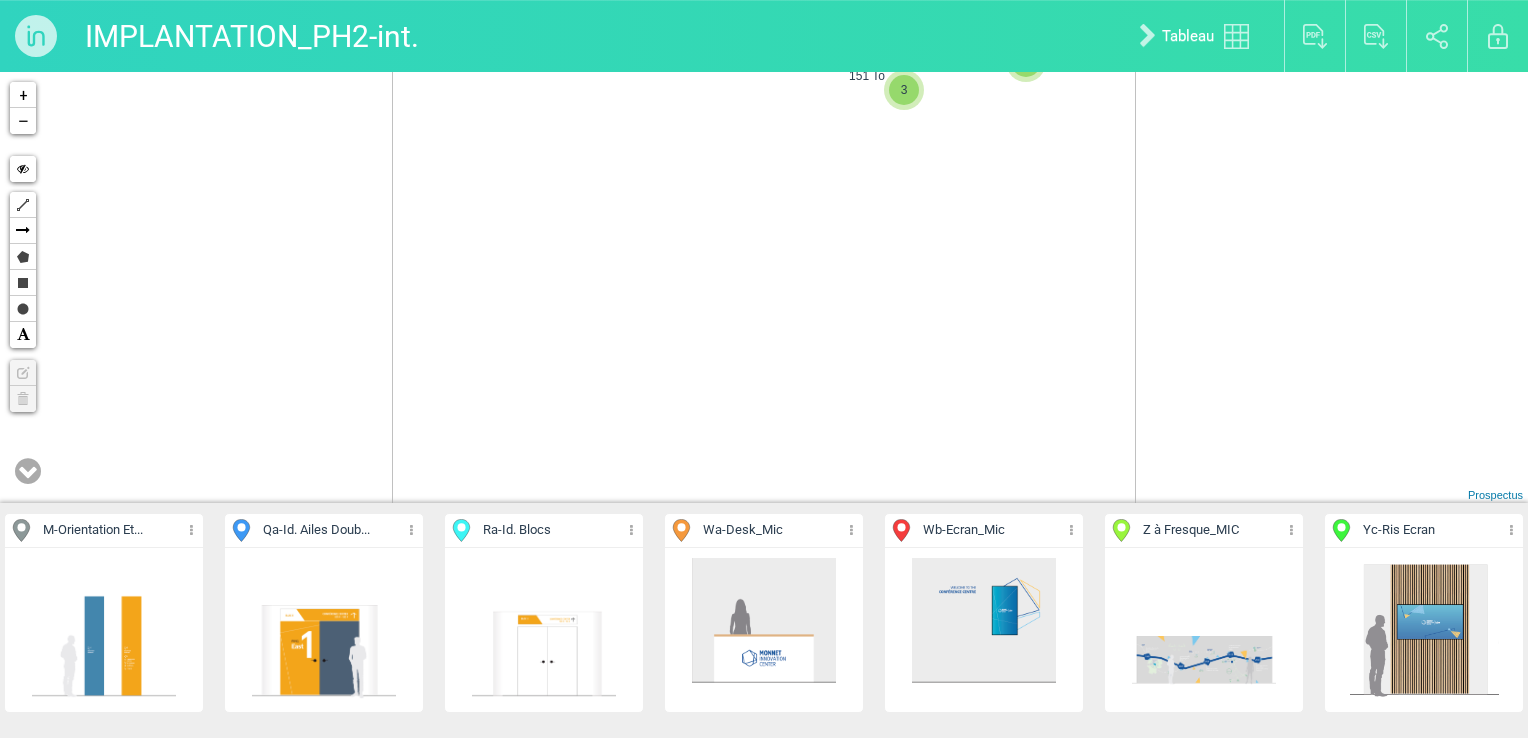 scroll, scrollTop: 0, scrollLeft: 1772, axis: horizontal 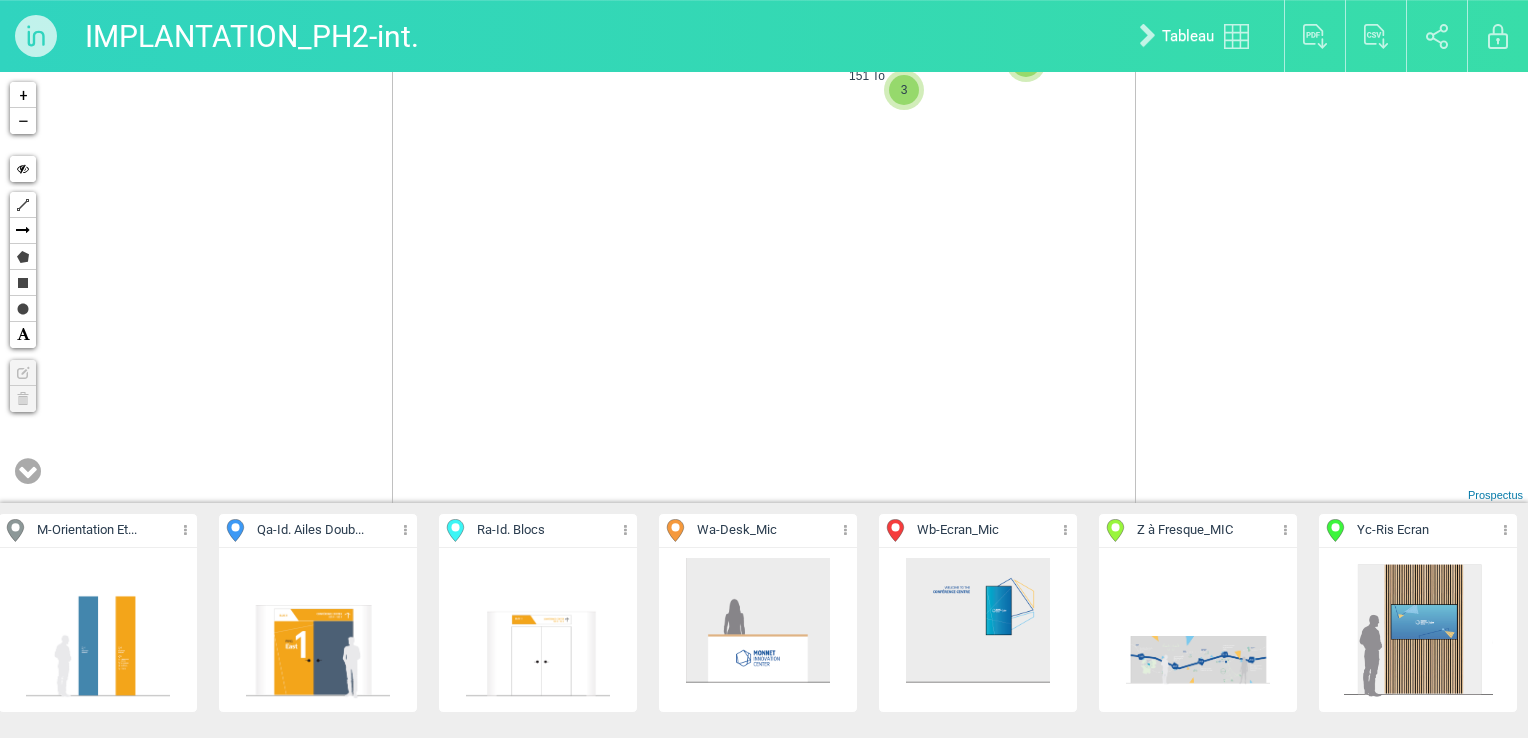 click at bounding box center (318, 630) 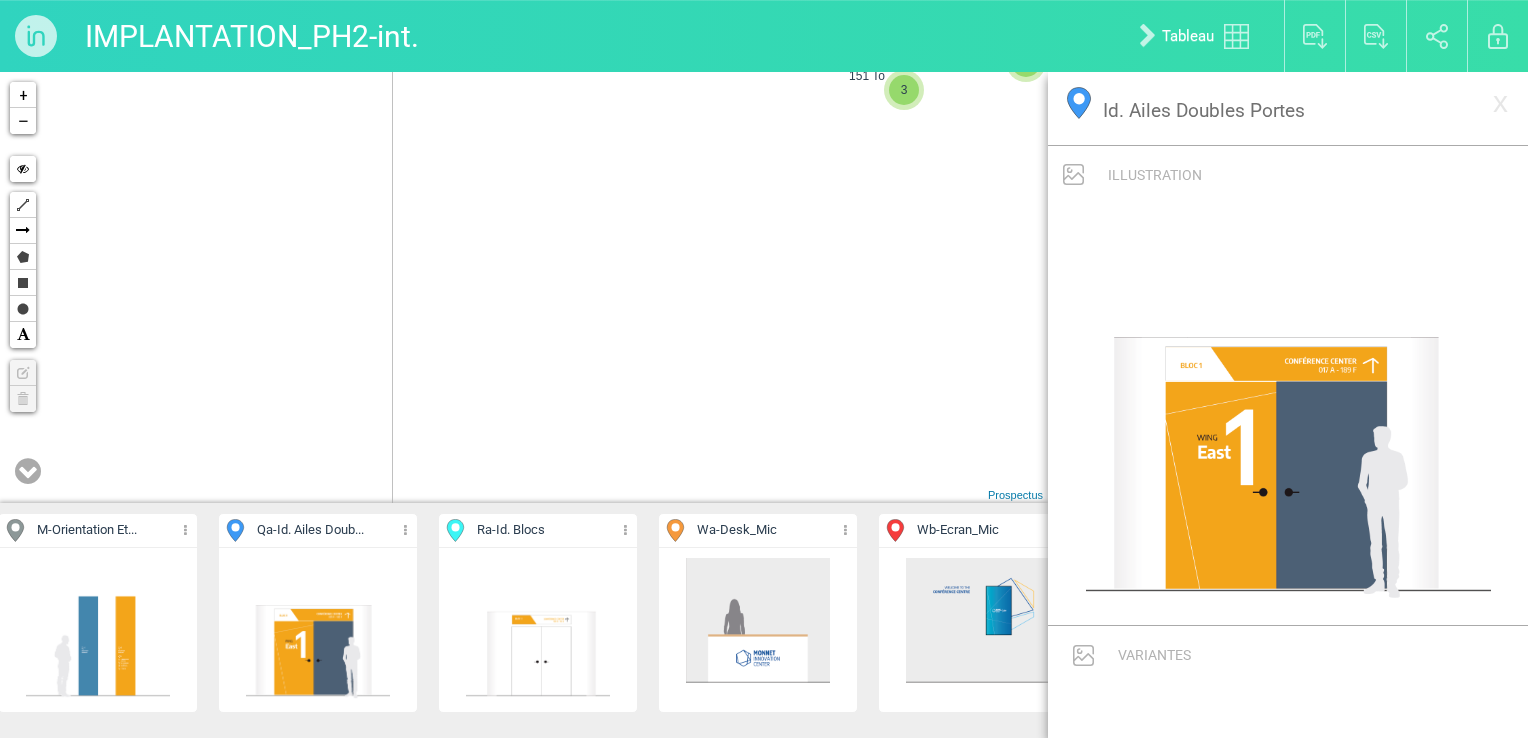 click at bounding box center (538, 630) 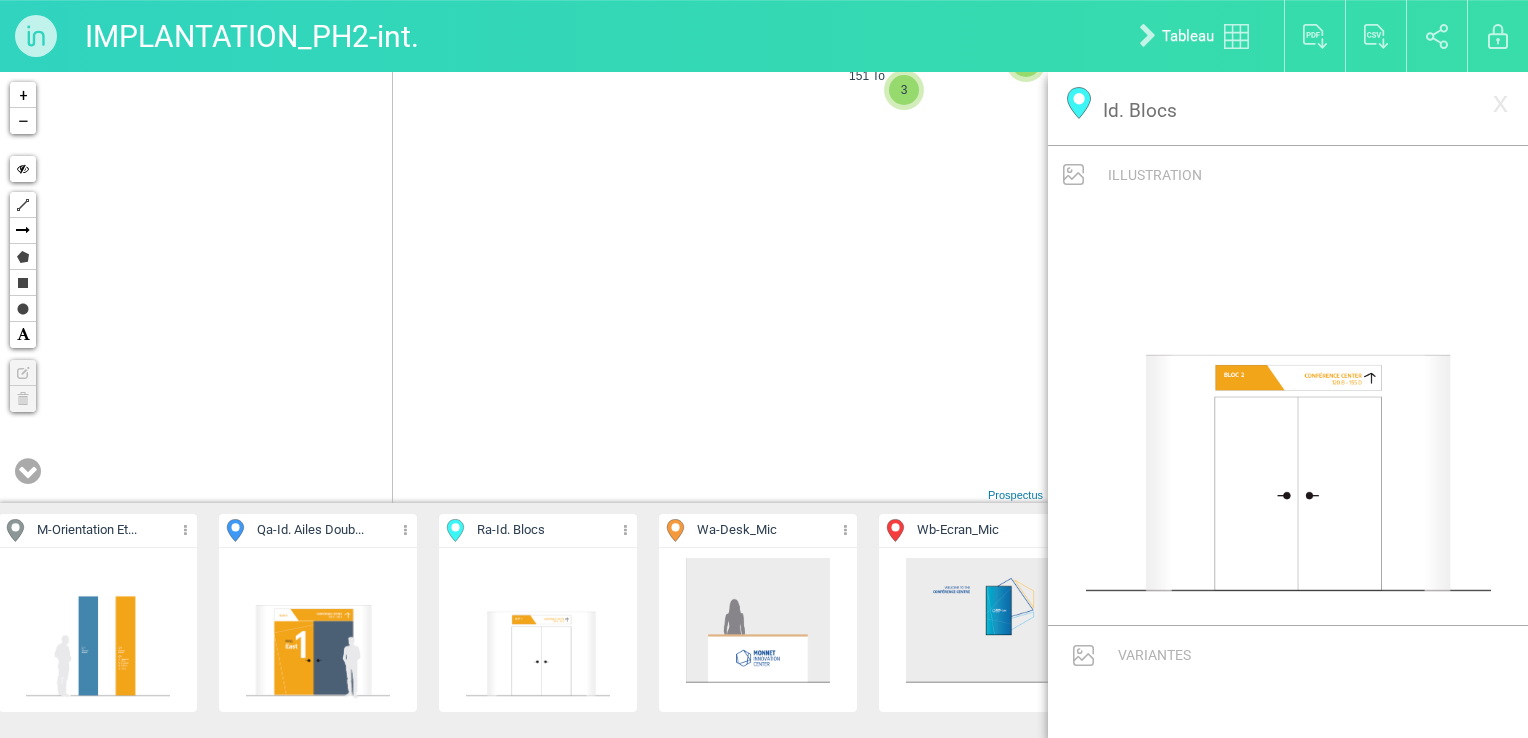click at bounding box center [318, 630] 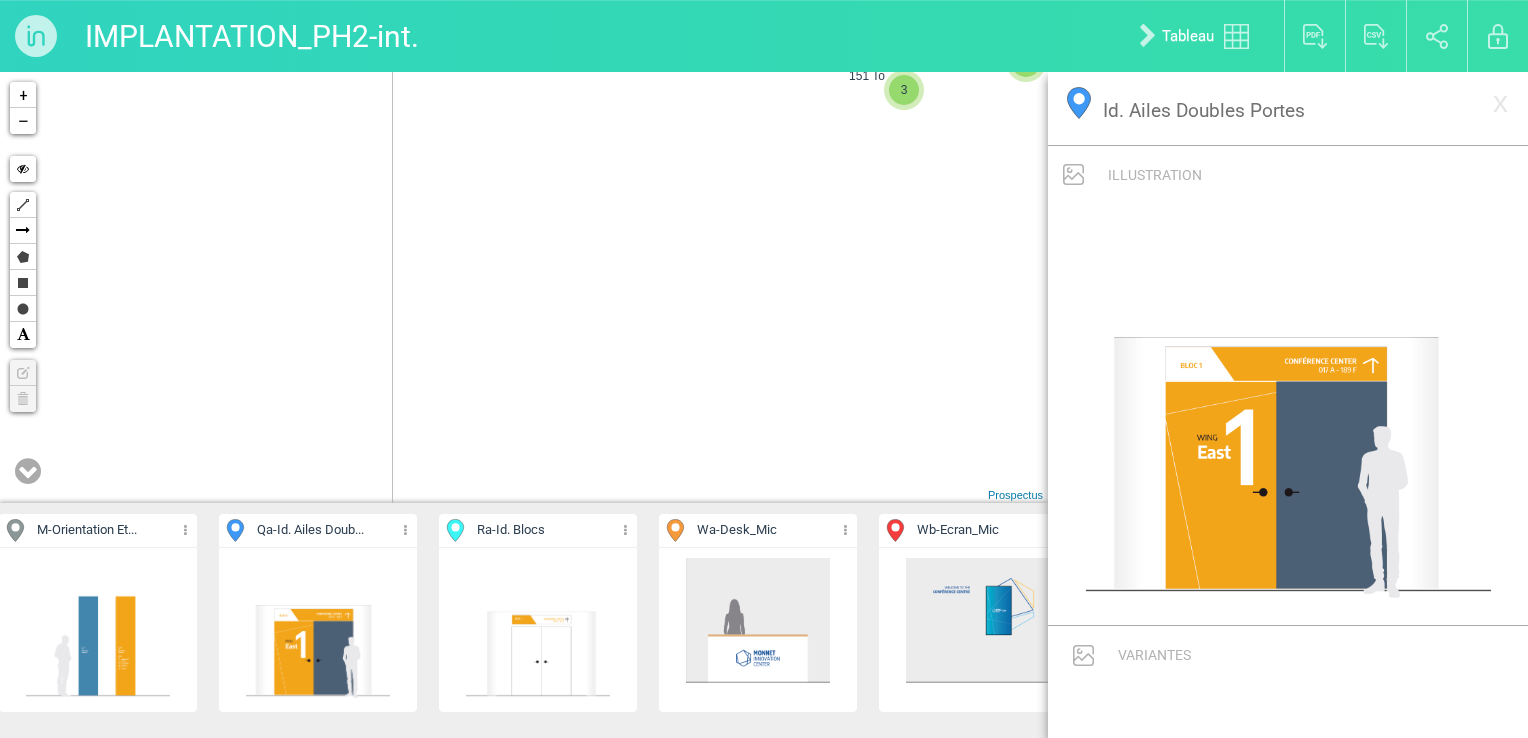 click at bounding box center (318, 630) 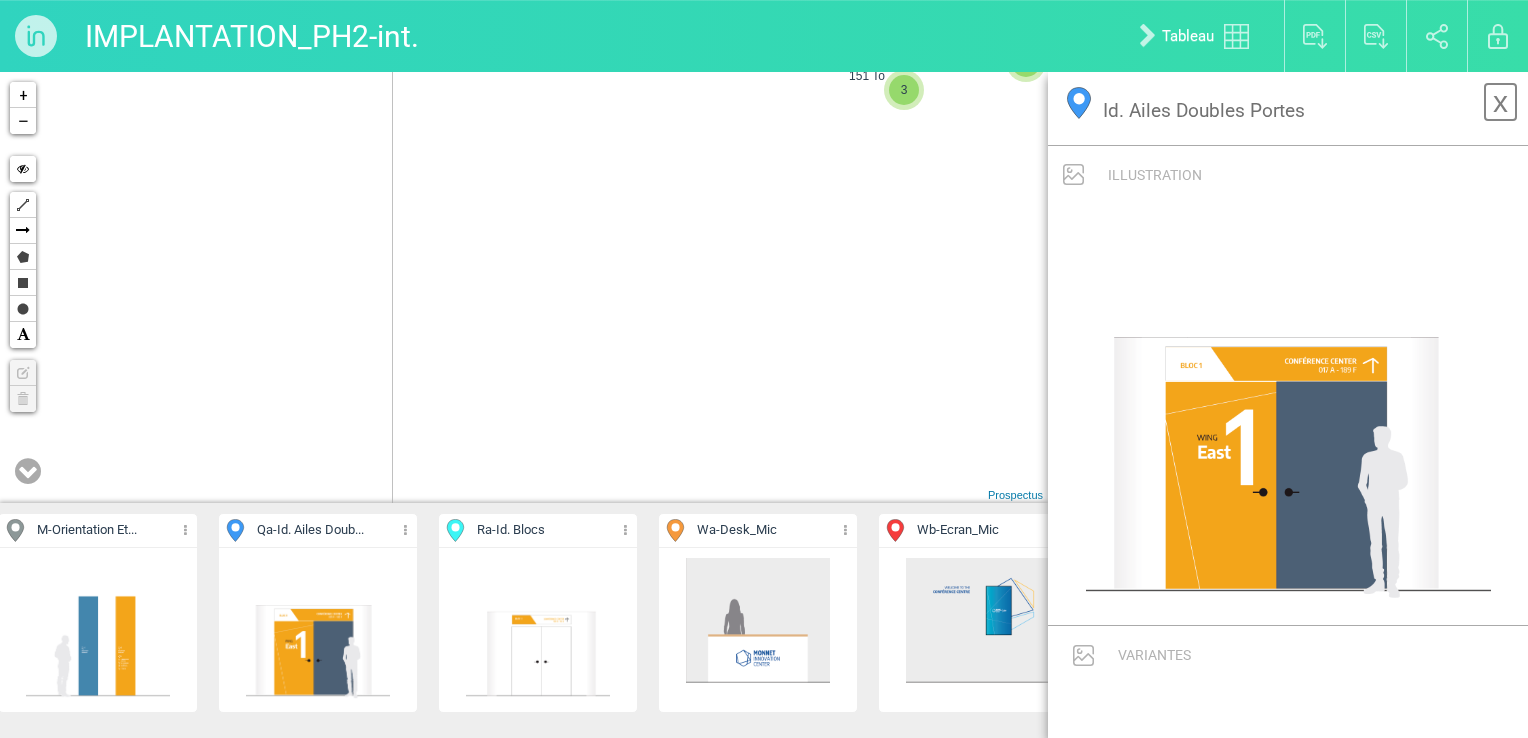 click on "x" at bounding box center (1500, 102) 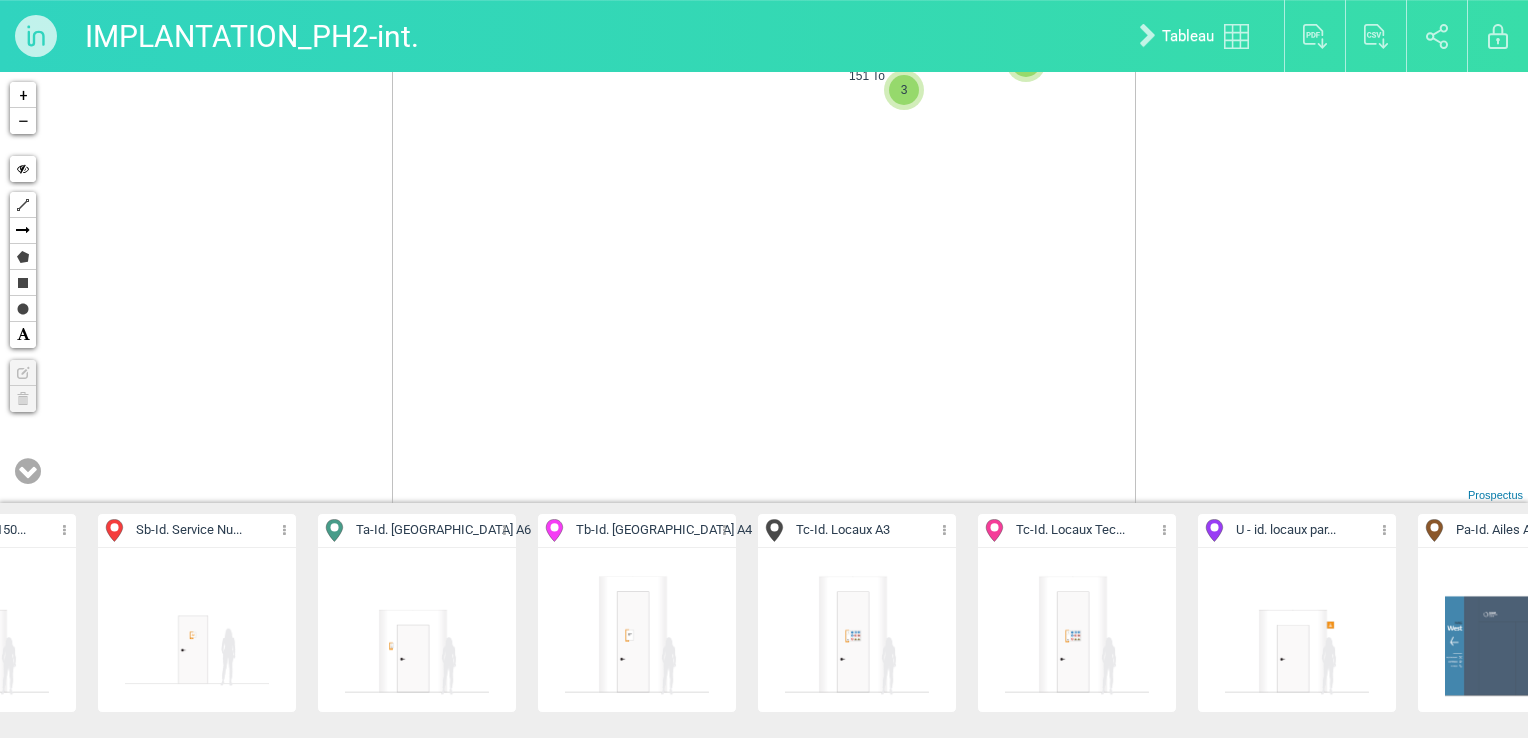 scroll, scrollTop: 0, scrollLeft: 0, axis: both 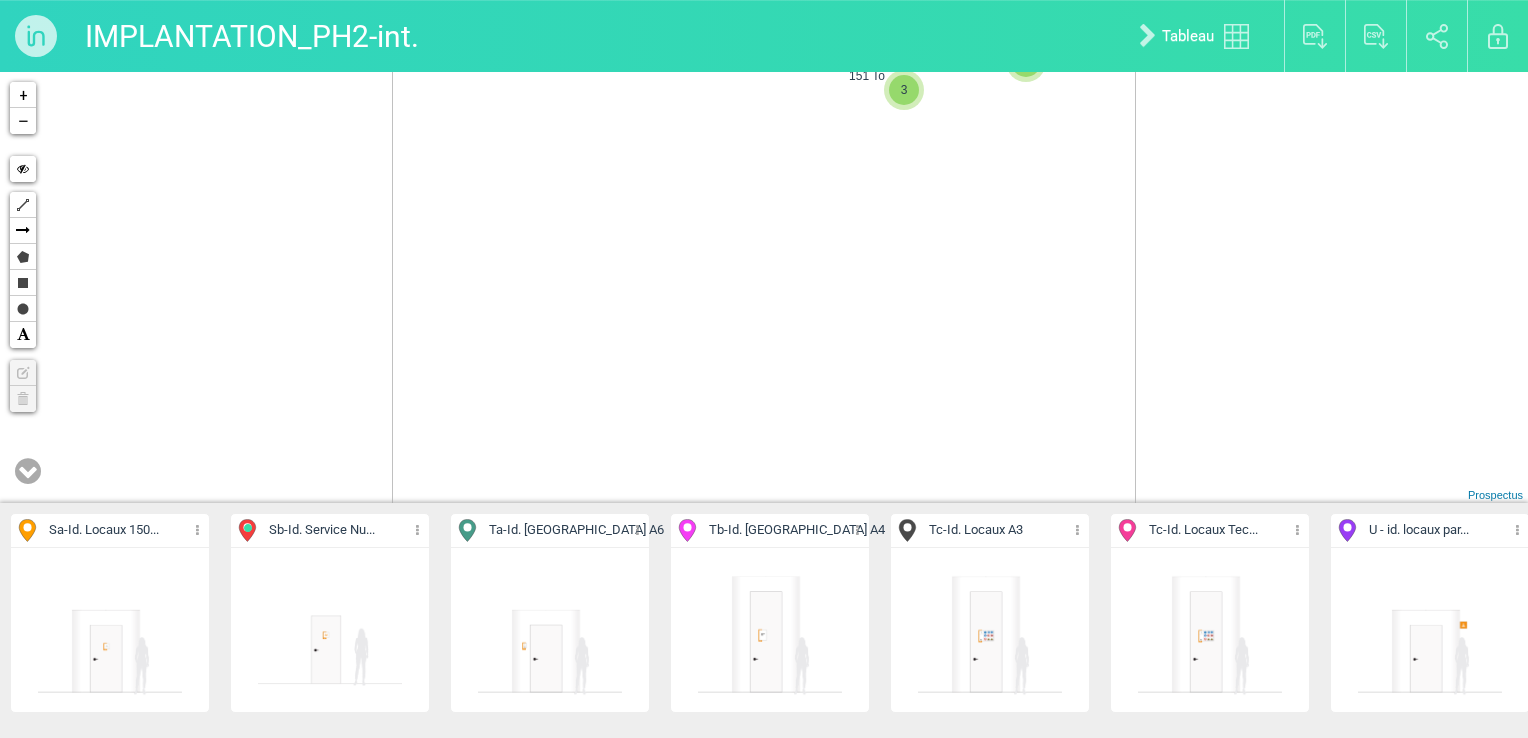 click on "6 7 5 16
496-Ta 4 7 6 16 10 9 5
447-TA 2 2 19 11 20 13 10 11 16 14
151 To 3 19 18 14 22 12 14 4 24 17 15 18
450-TC 22 3 9 9 12 + − Cacher Polyligne Flèche Polygone Rectangle Cercle SMS Prospectus" at bounding box center (764, 287) 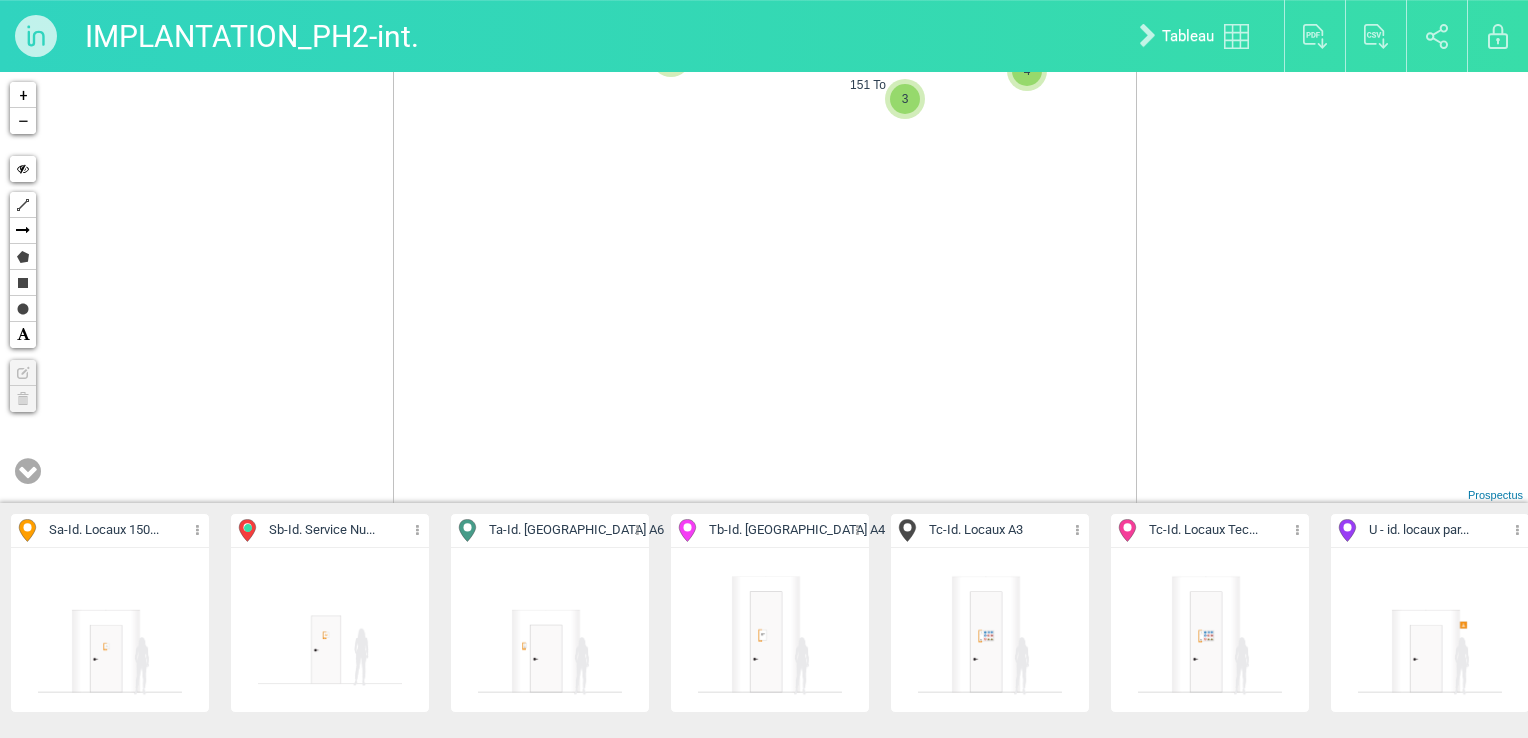 drag, startPoint x: 886, startPoint y: 359, endPoint x: 892, endPoint y: 431, distance: 72.249565 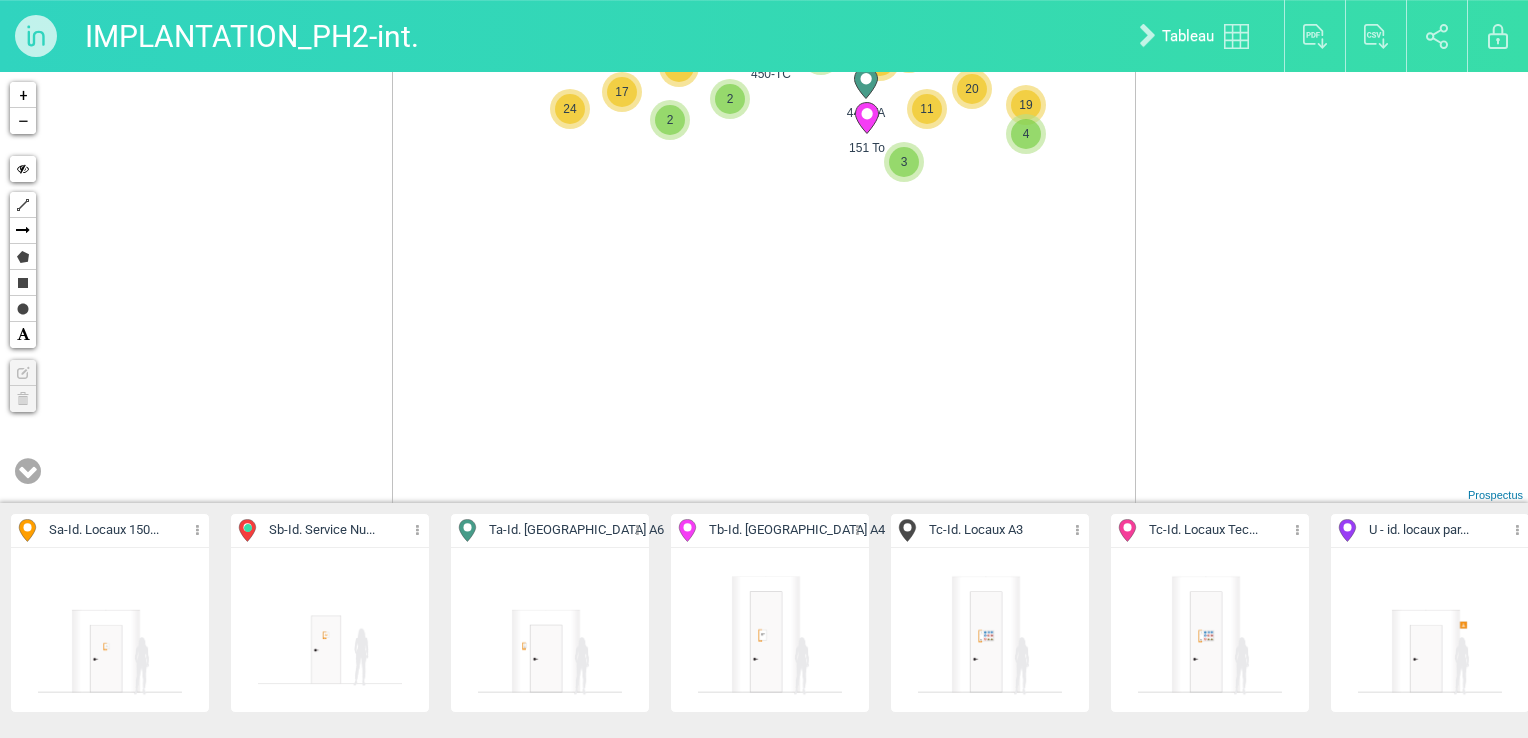 drag, startPoint x: 860, startPoint y: 271, endPoint x: 810, endPoint y: 420, distance: 157.16551 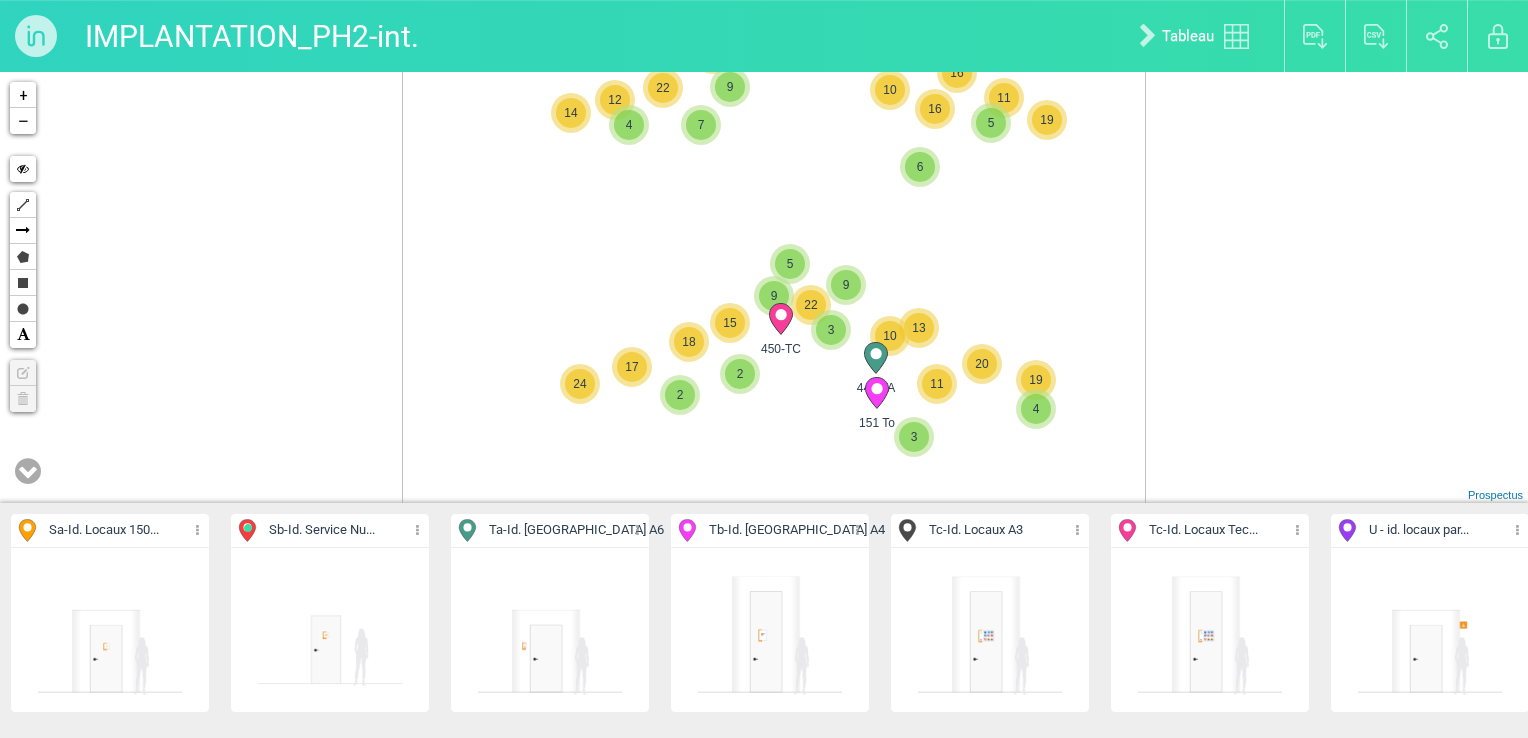 drag, startPoint x: 806, startPoint y: 297, endPoint x: 819, endPoint y: 406, distance: 109.77249 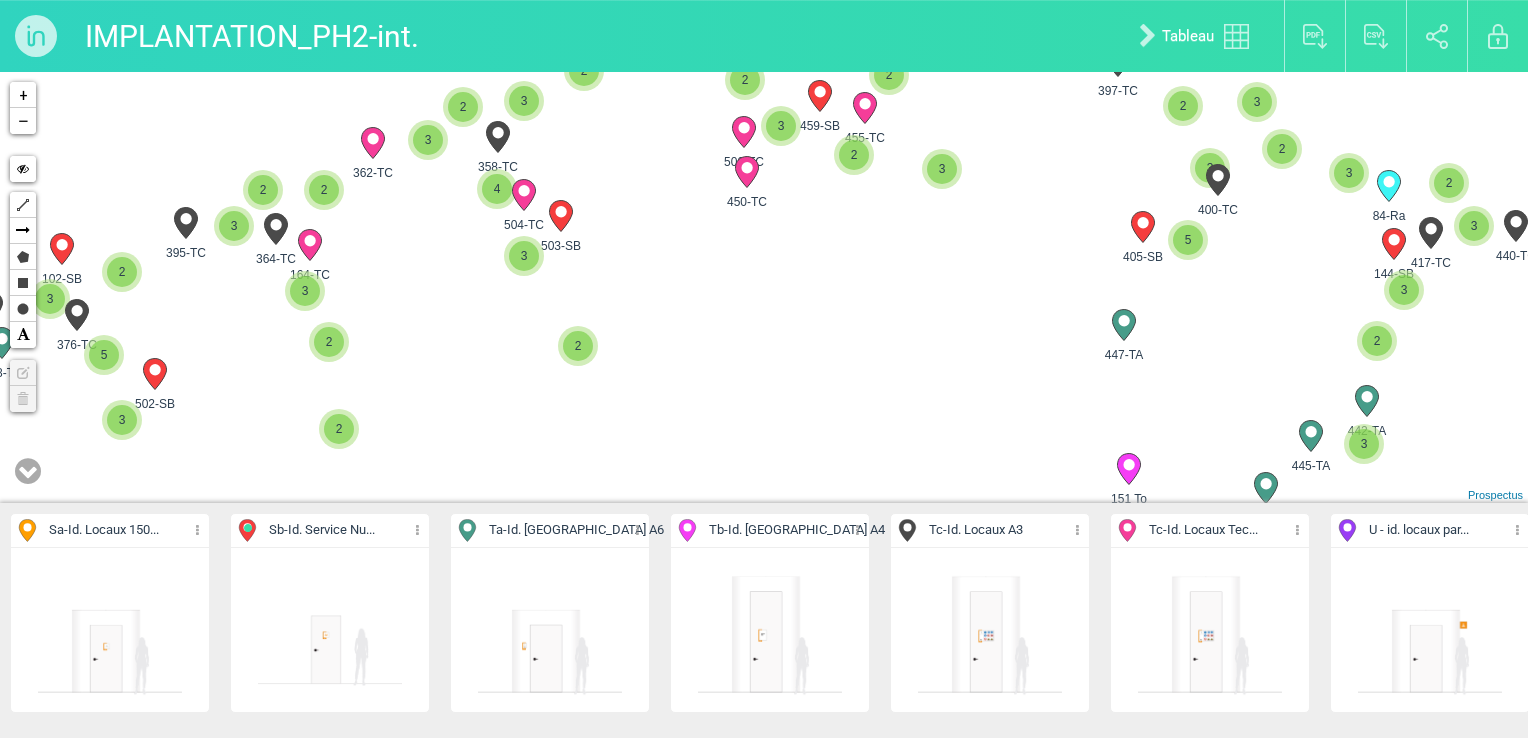 drag, startPoint x: 820, startPoint y: 326, endPoint x: 831, endPoint y: 483, distance: 157.38487 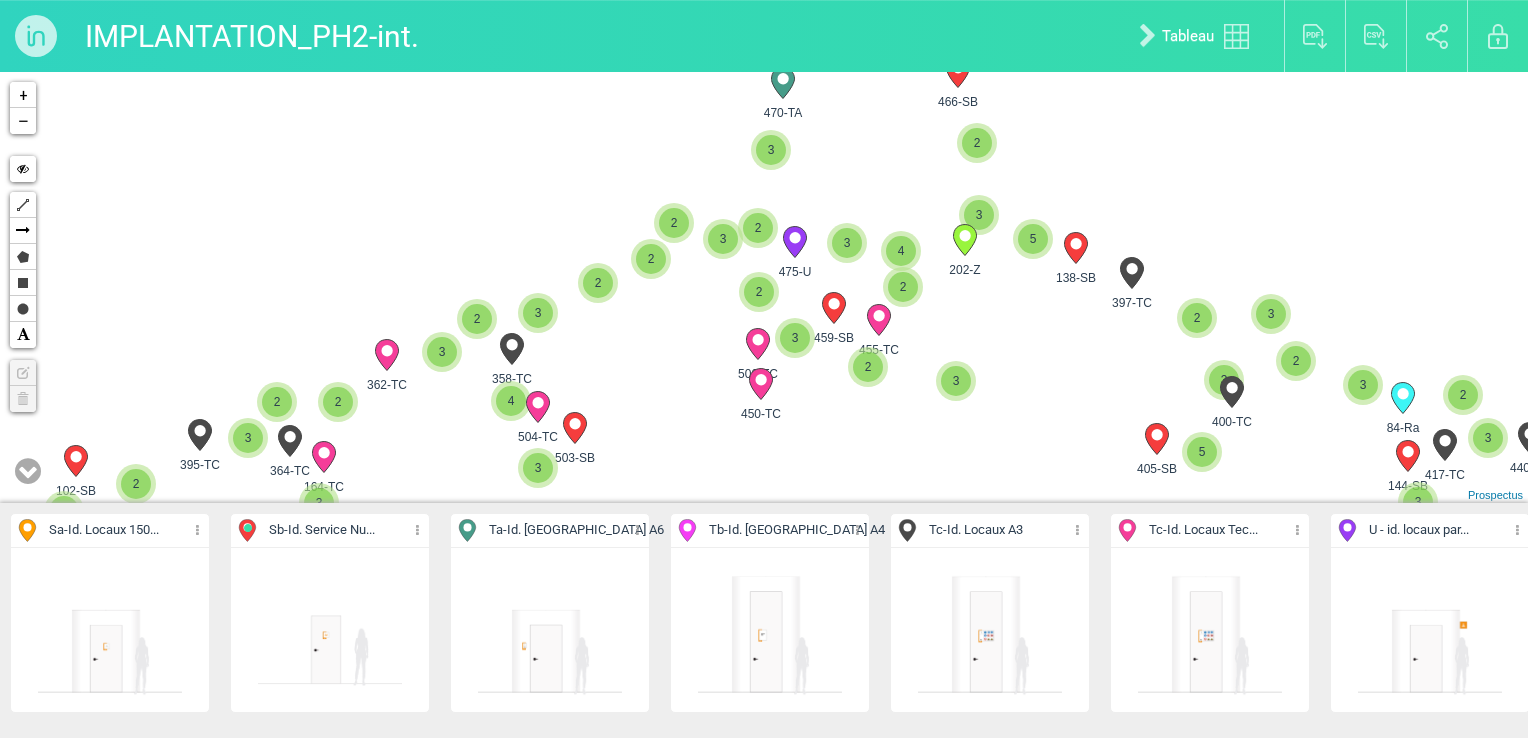 drag, startPoint x: 799, startPoint y: 152, endPoint x: 843, endPoint y: 399, distance: 250.88843 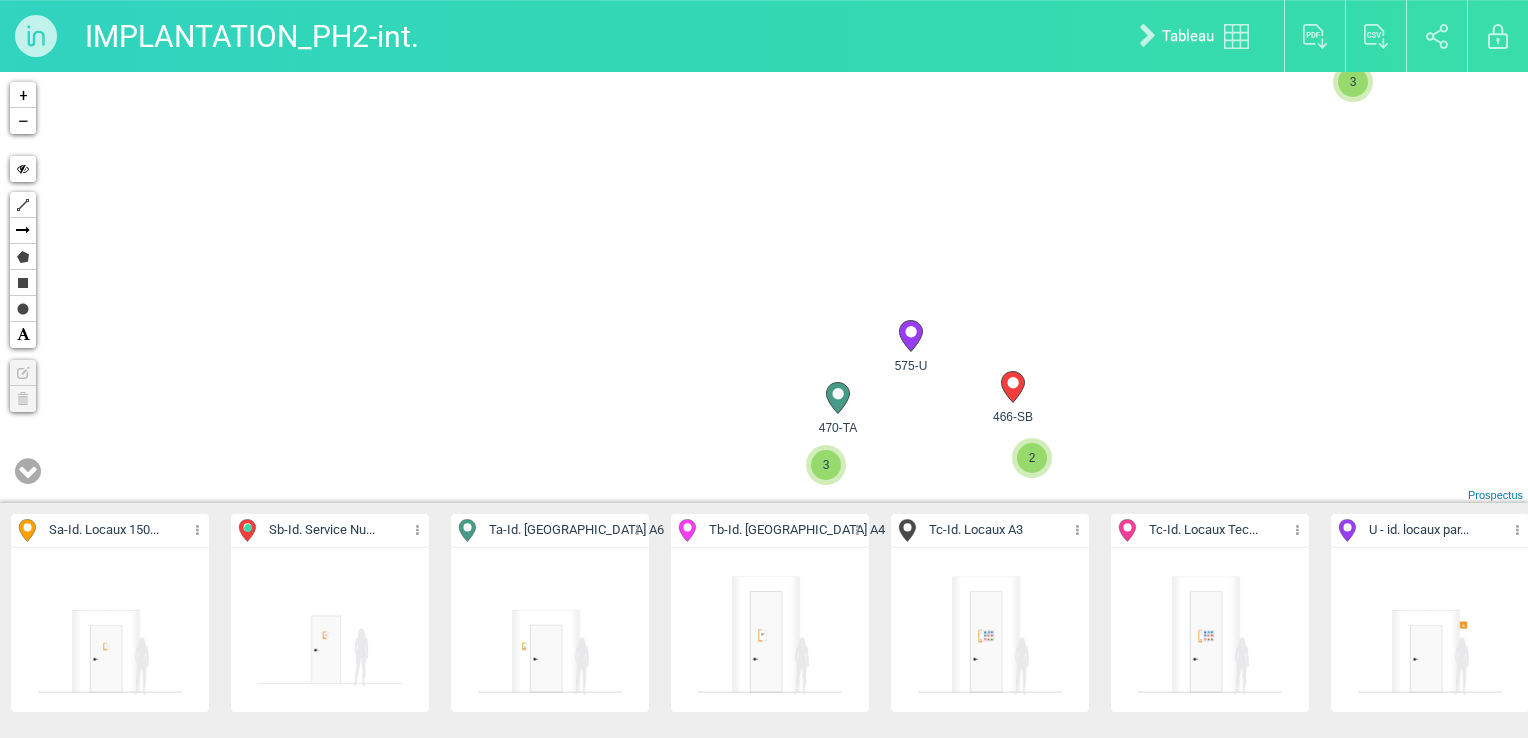 drag, startPoint x: 845, startPoint y: 226, endPoint x: 852, endPoint y: 425, distance: 199.12308 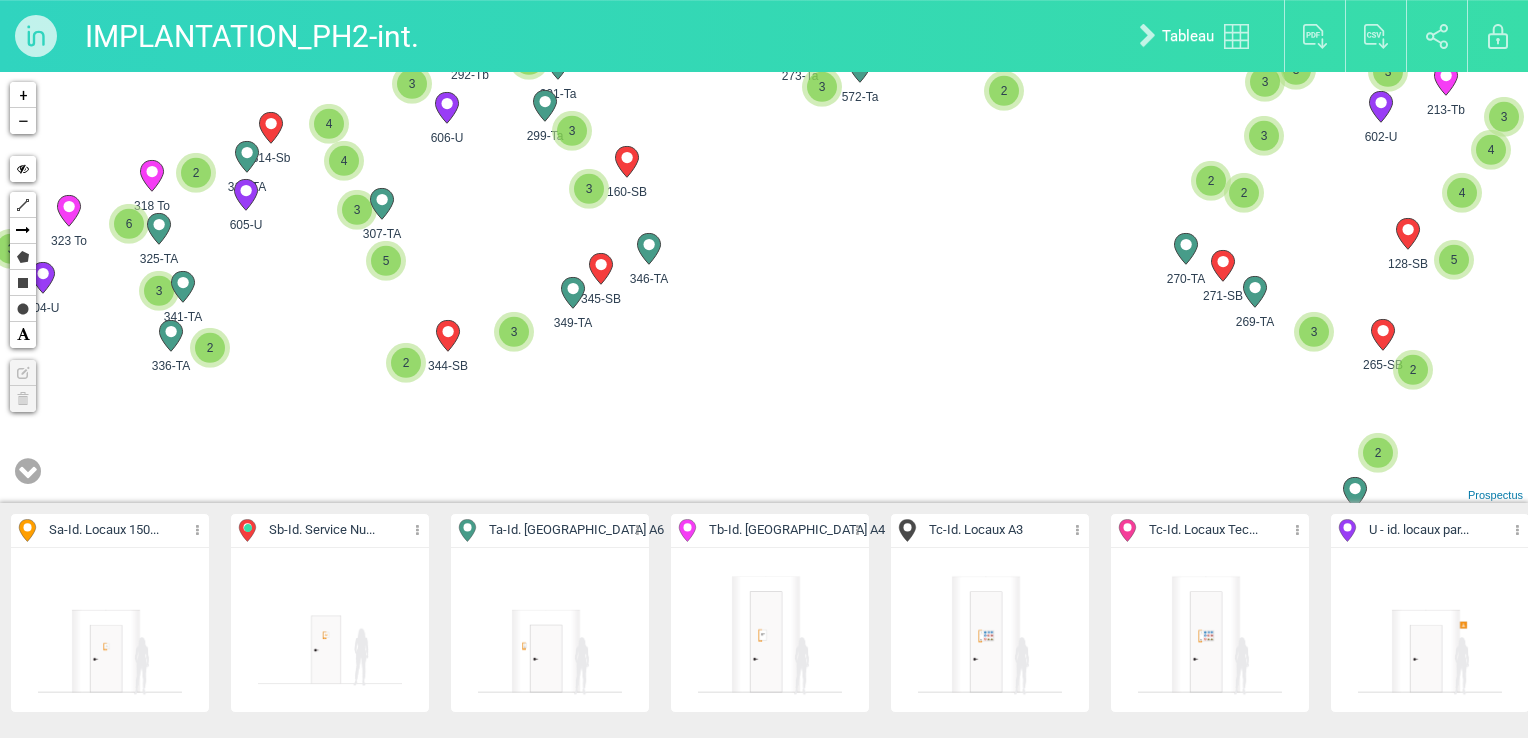 drag, startPoint x: 867, startPoint y: 237, endPoint x: 848, endPoint y: 470, distance: 233.77339 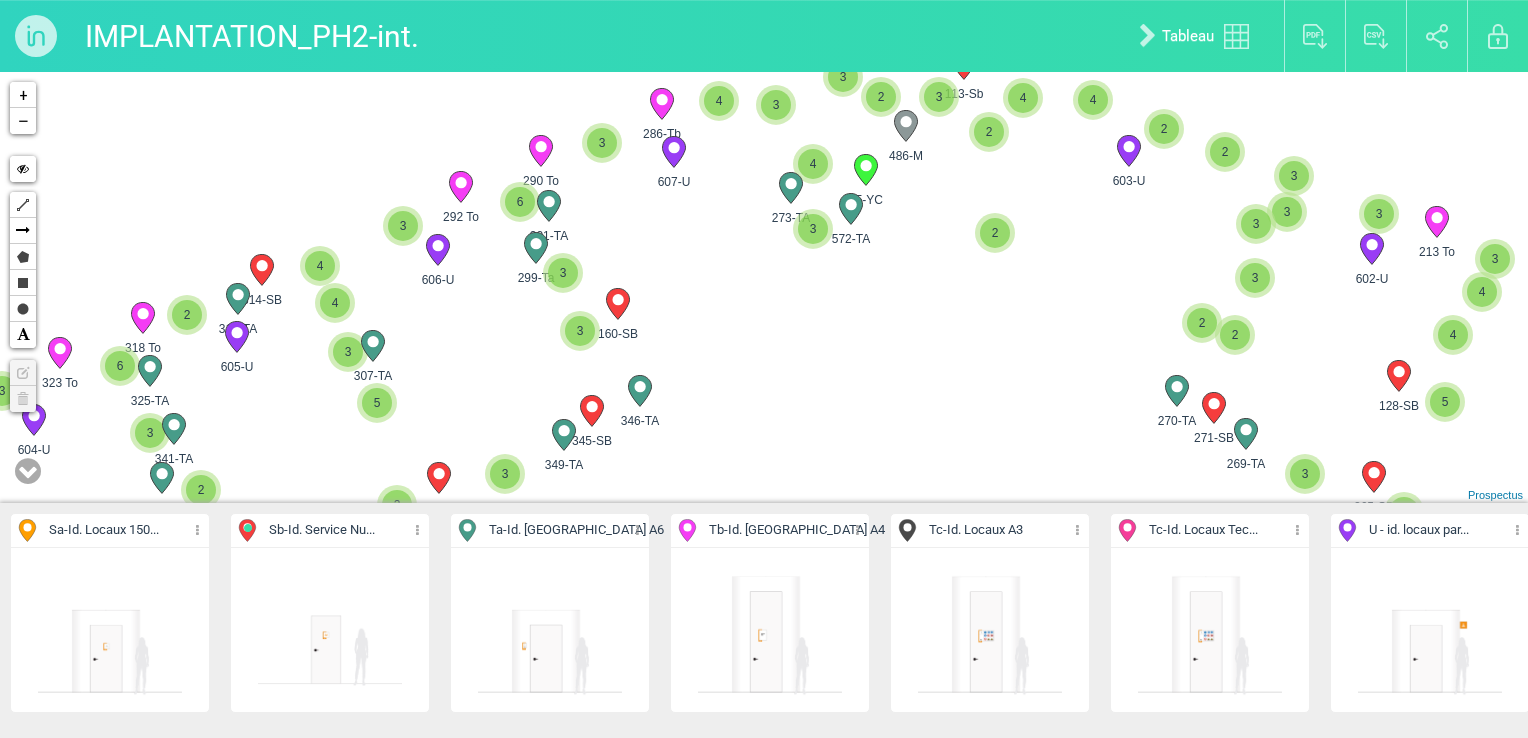 drag, startPoint x: 930, startPoint y: 362, endPoint x: 918, endPoint y: 502, distance: 140.51335 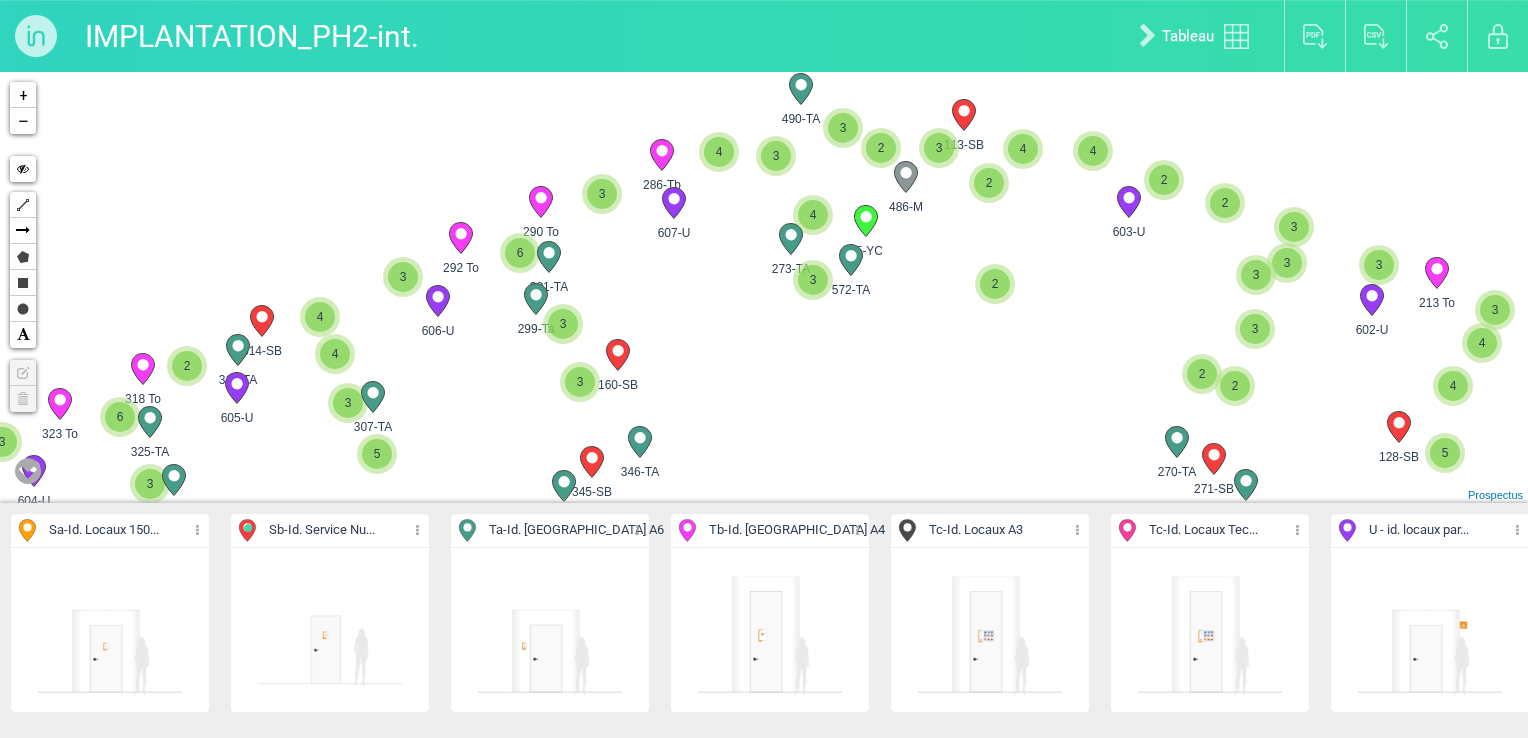 drag, startPoint x: 1045, startPoint y: 320, endPoint x: 1048, endPoint y: 437, distance: 117.03845 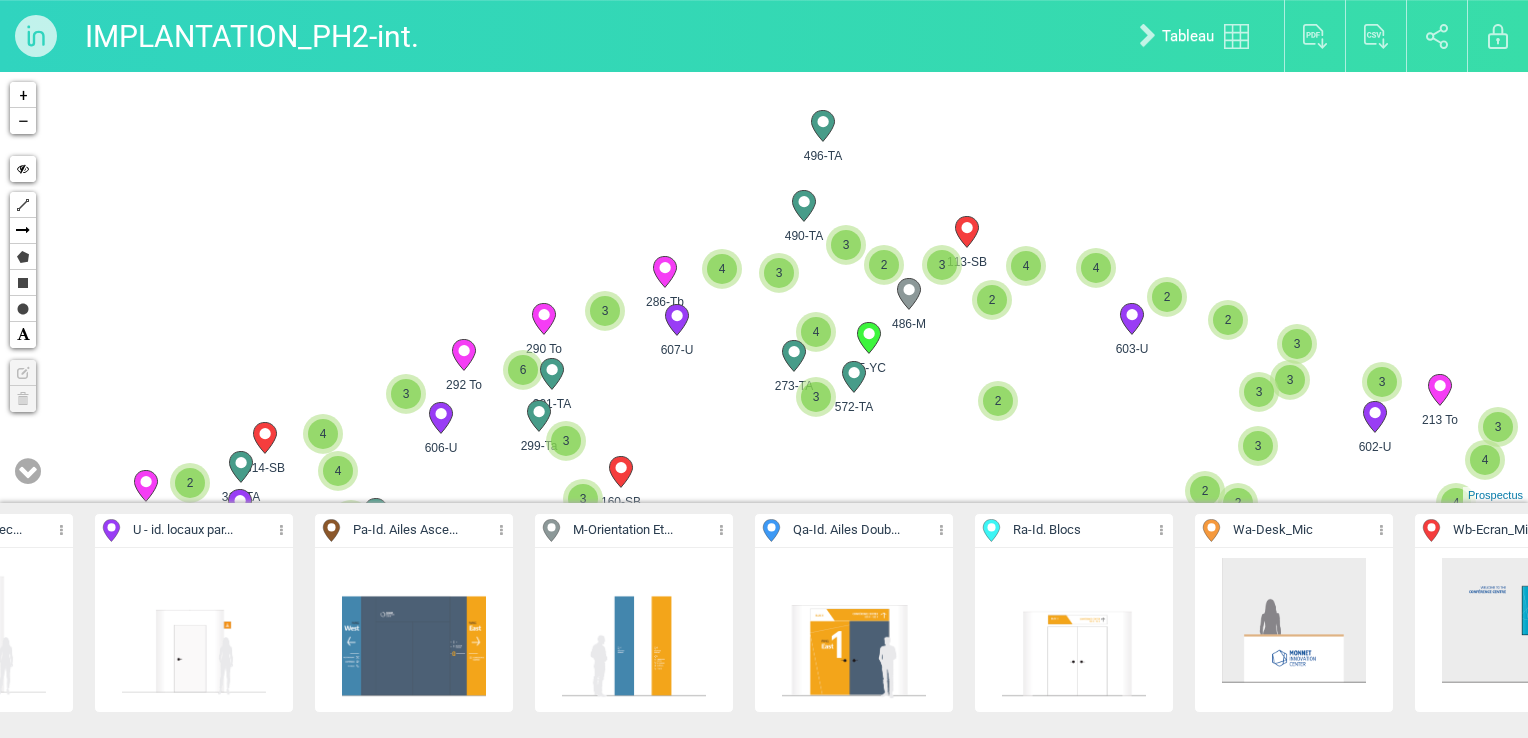 scroll, scrollTop: 0, scrollLeft: 1332, axis: horizontal 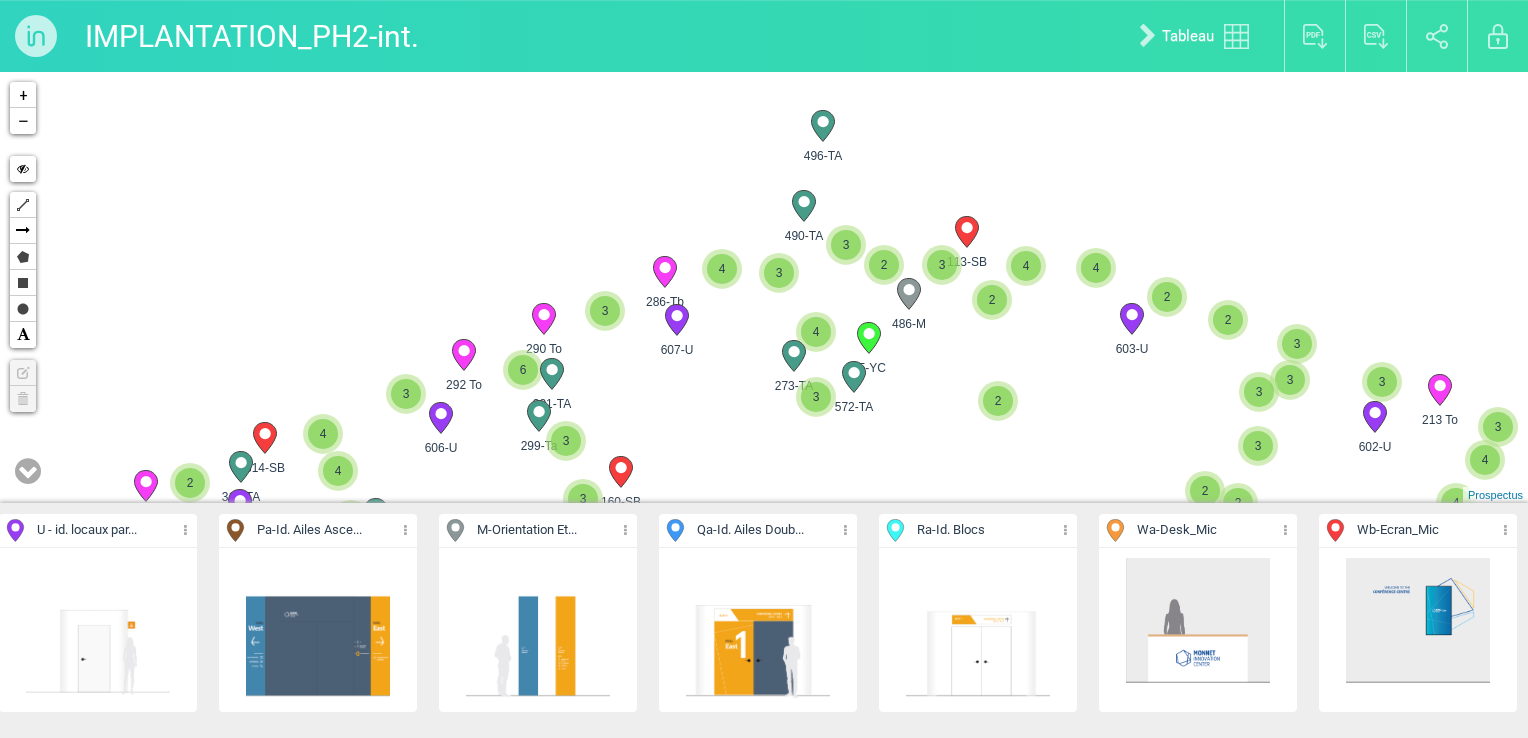 click at bounding box center (1065, 530) 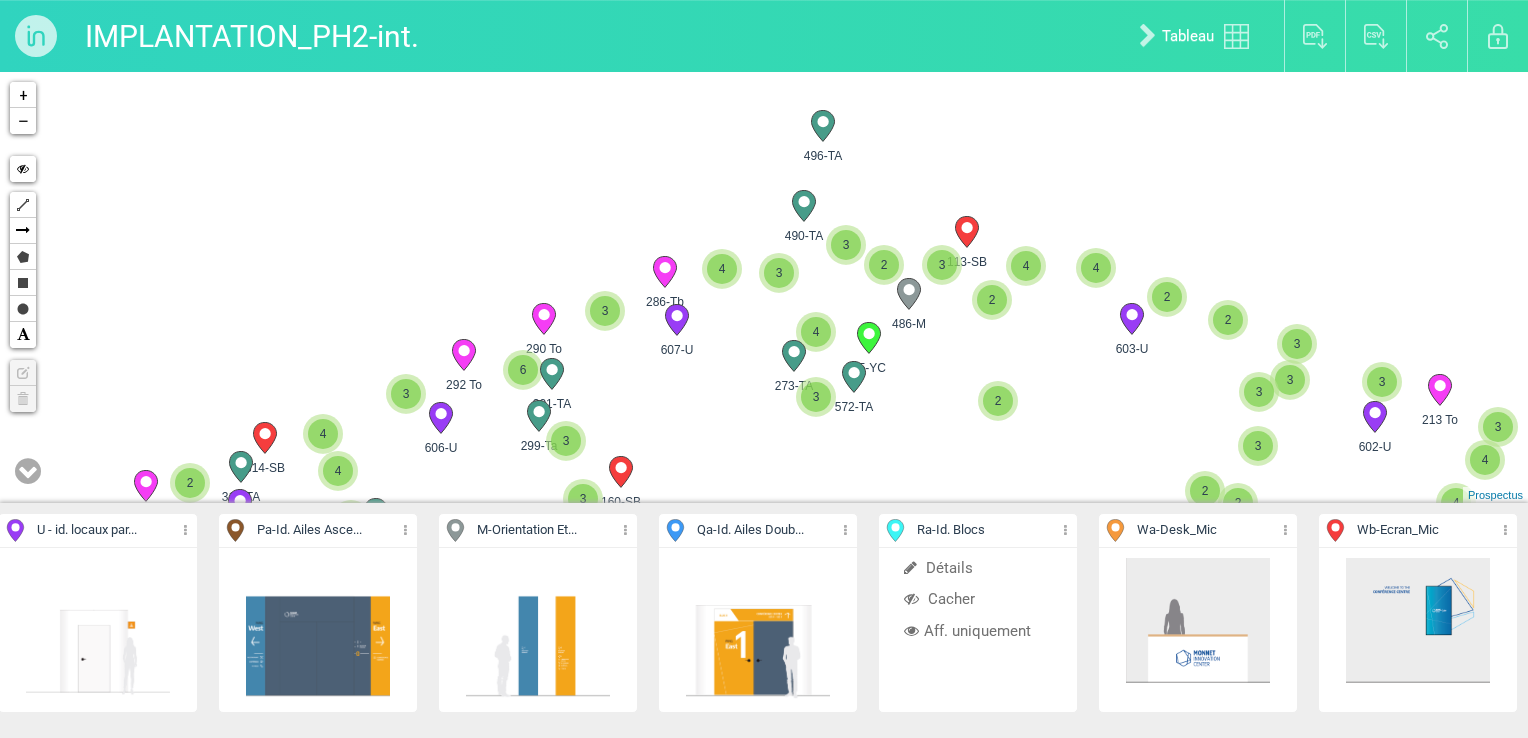 click on "Aff. uniquement" at bounding box center (977, 631) 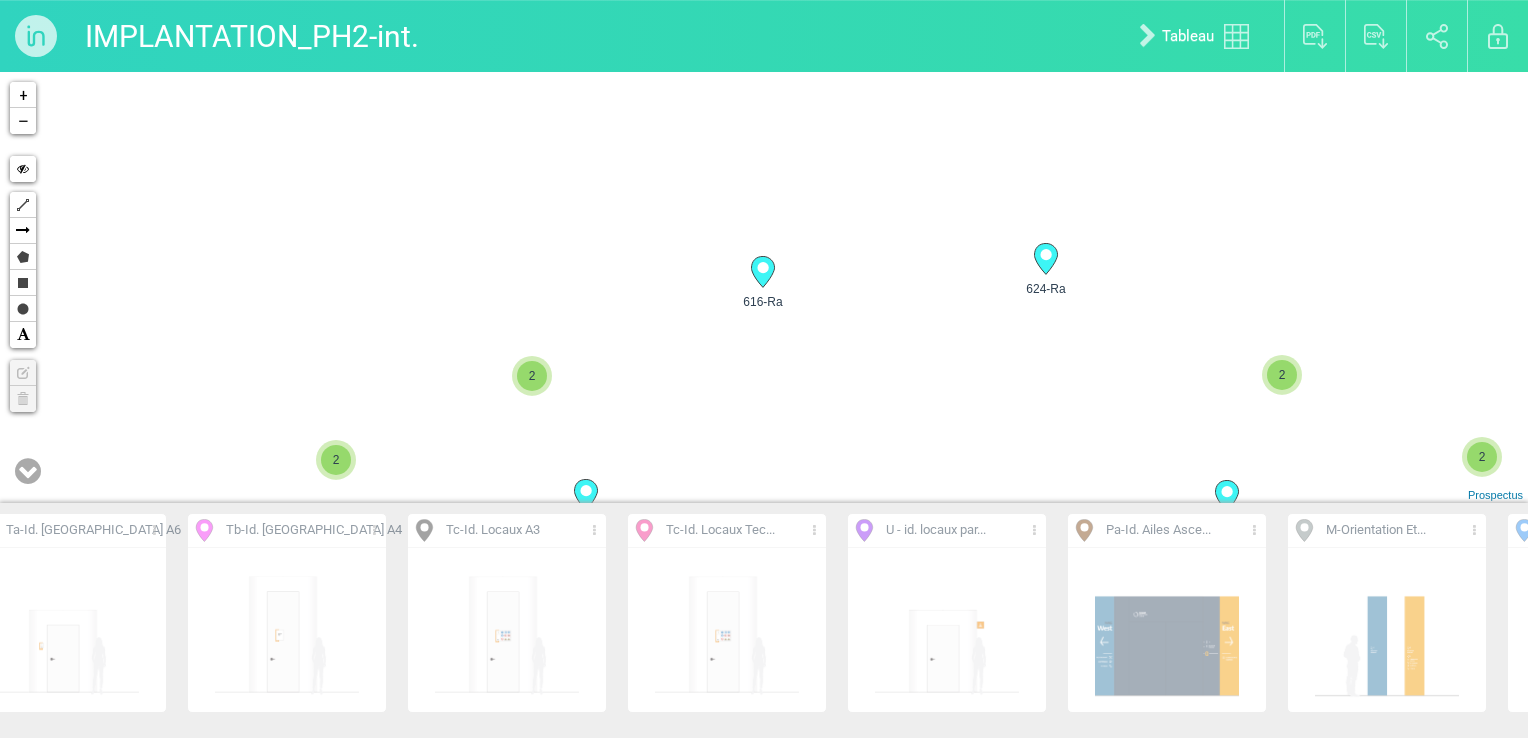 scroll, scrollTop: 0, scrollLeft: 381, axis: horizontal 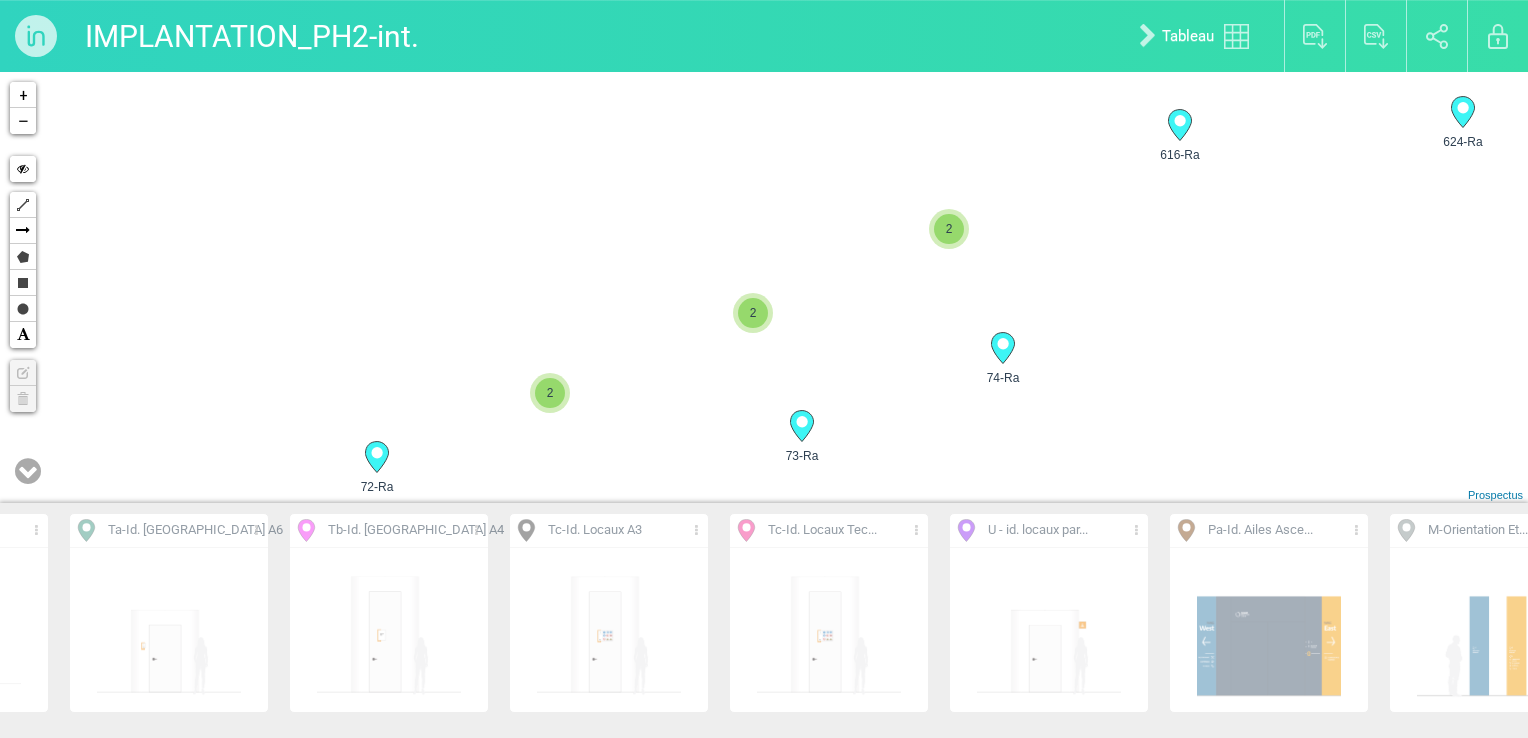 drag, startPoint x: 470, startPoint y: 310, endPoint x: 912, endPoint y: 162, distance: 466.12015 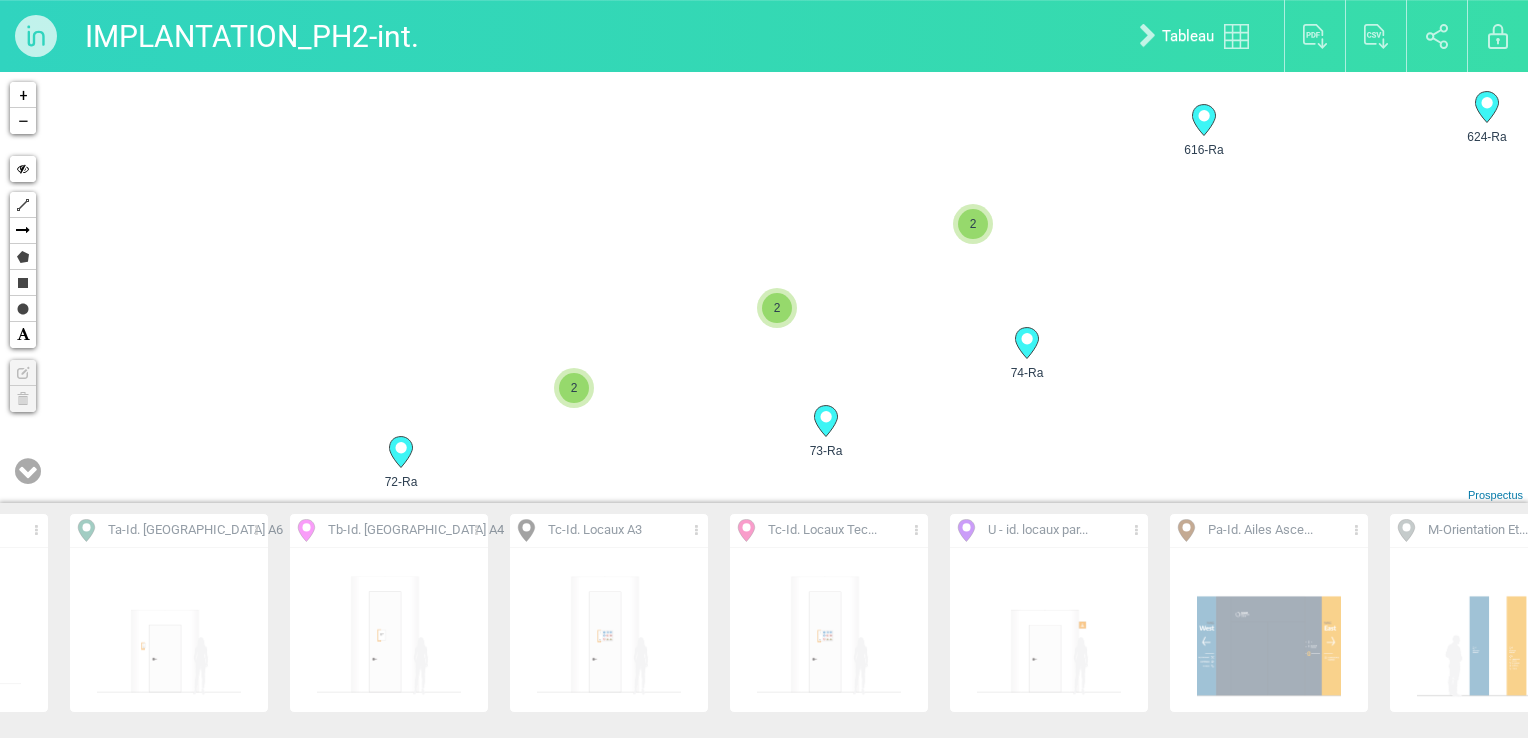 drag, startPoint x: 832, startPoint y: 346, endPoint x: 985, endPoint y: 215, distance: 201.41995 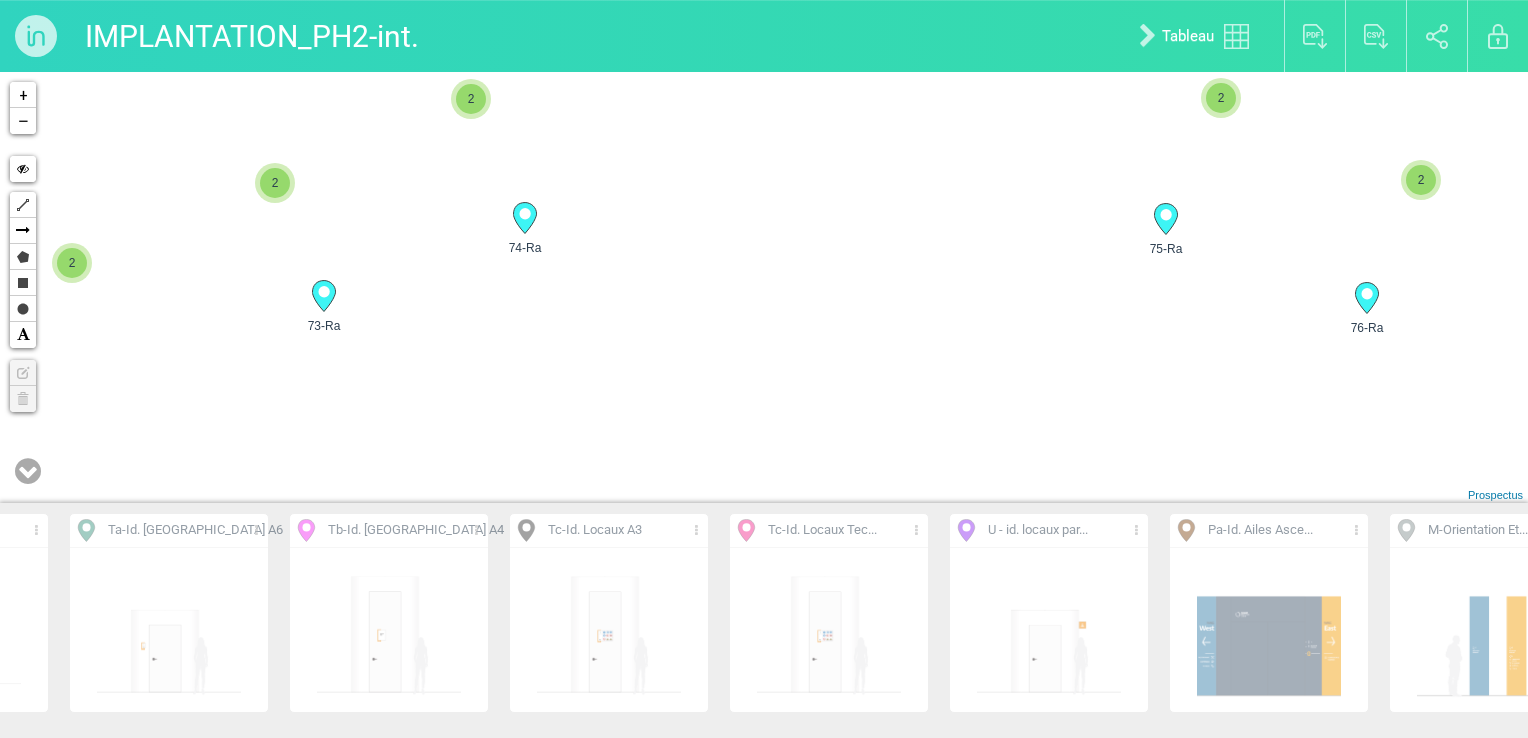 drag, startPoint x: 1284, startPoint y: 315, endPoint x: 707, endPoint y: 315, distance: 577 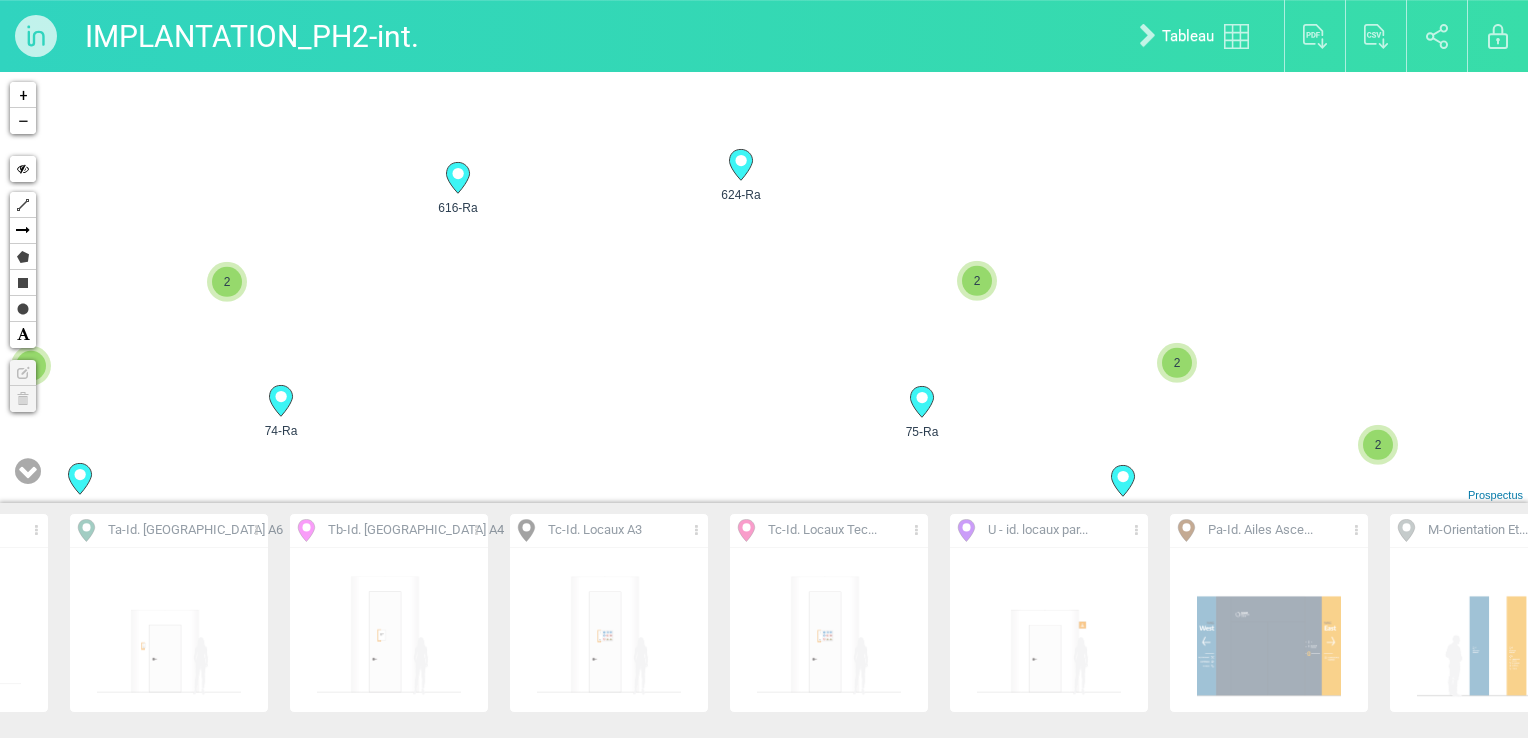 drag, startPoint x: 1148, startPoint y: 172, endPoint x: 947, endPoint y: 389, distance: 295.78708 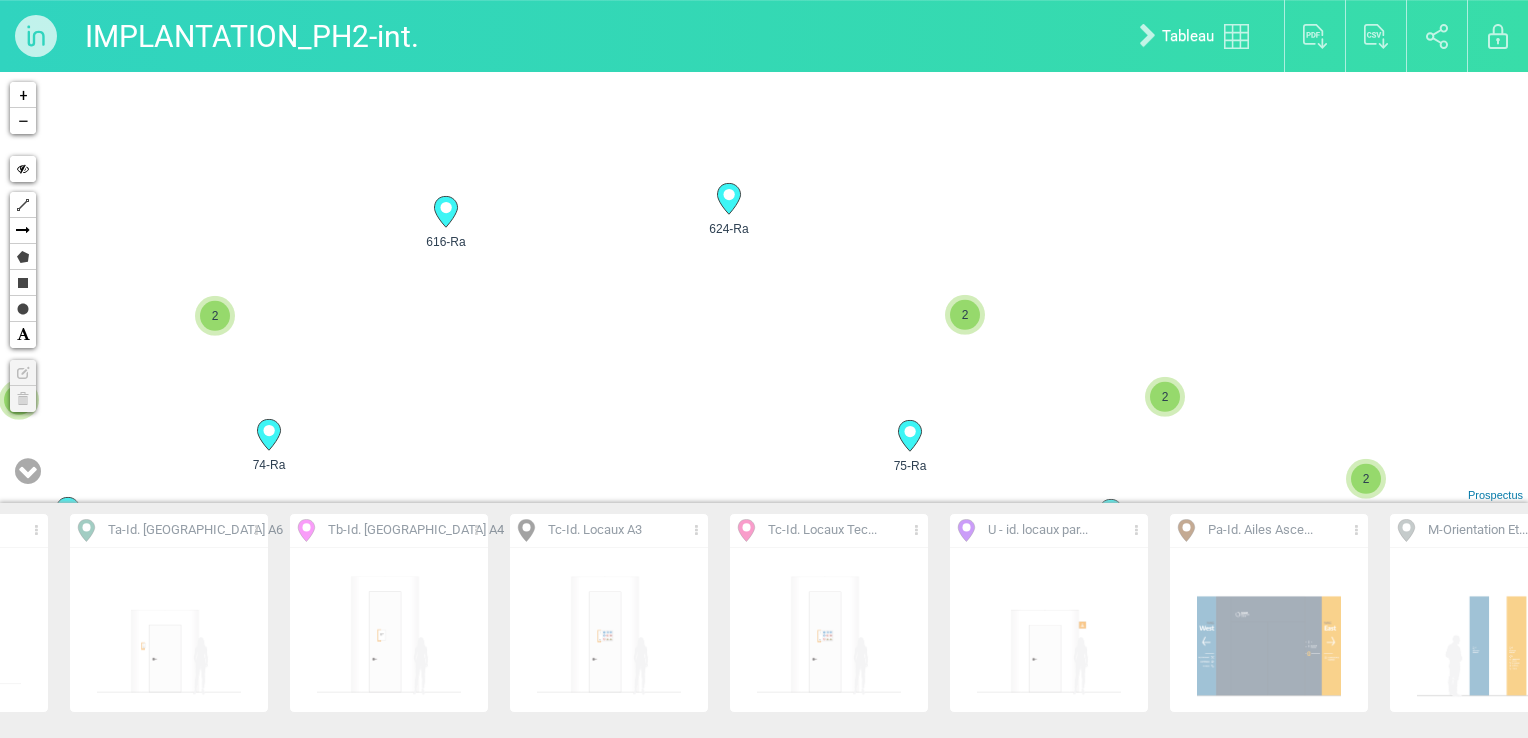 click on "2" at bounding box center (965, 315) 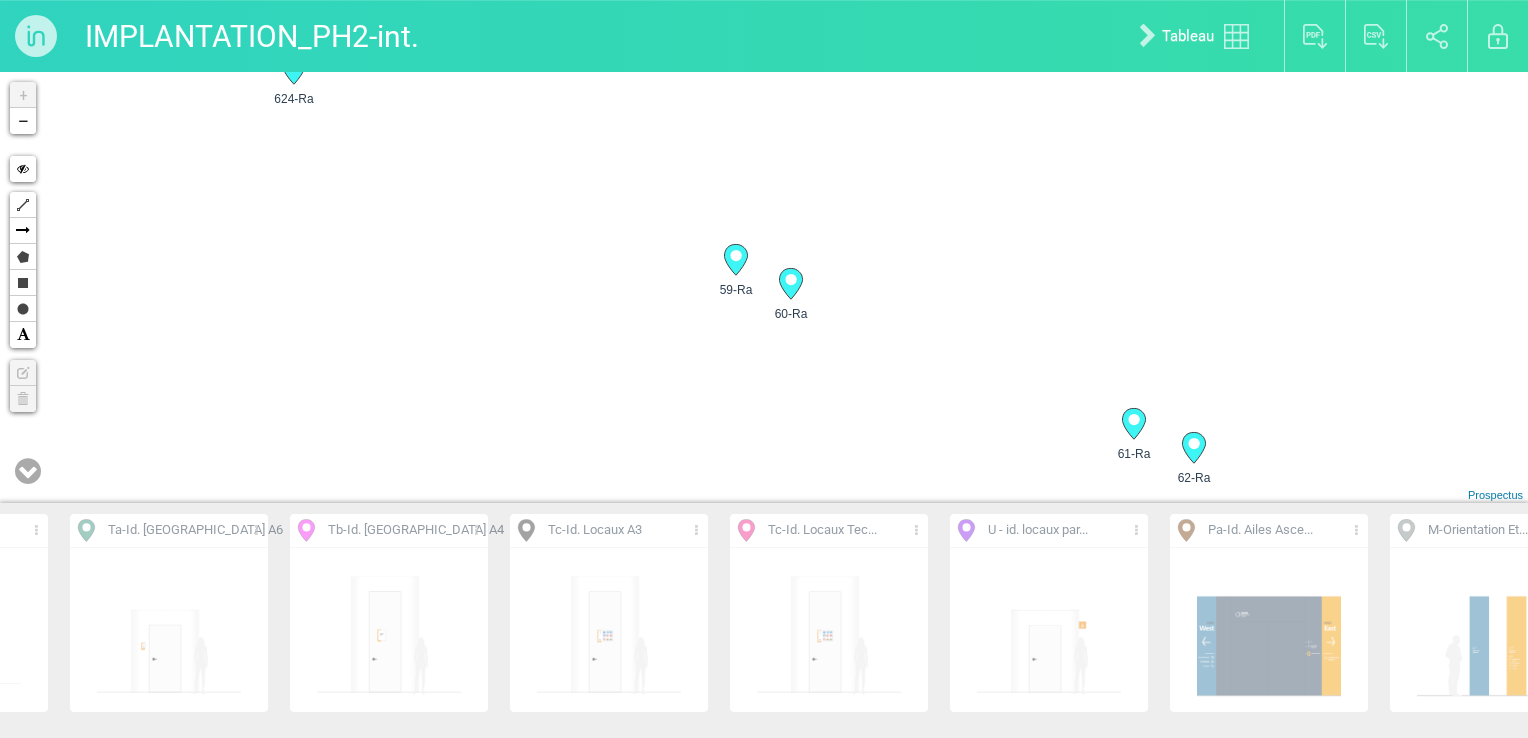 click 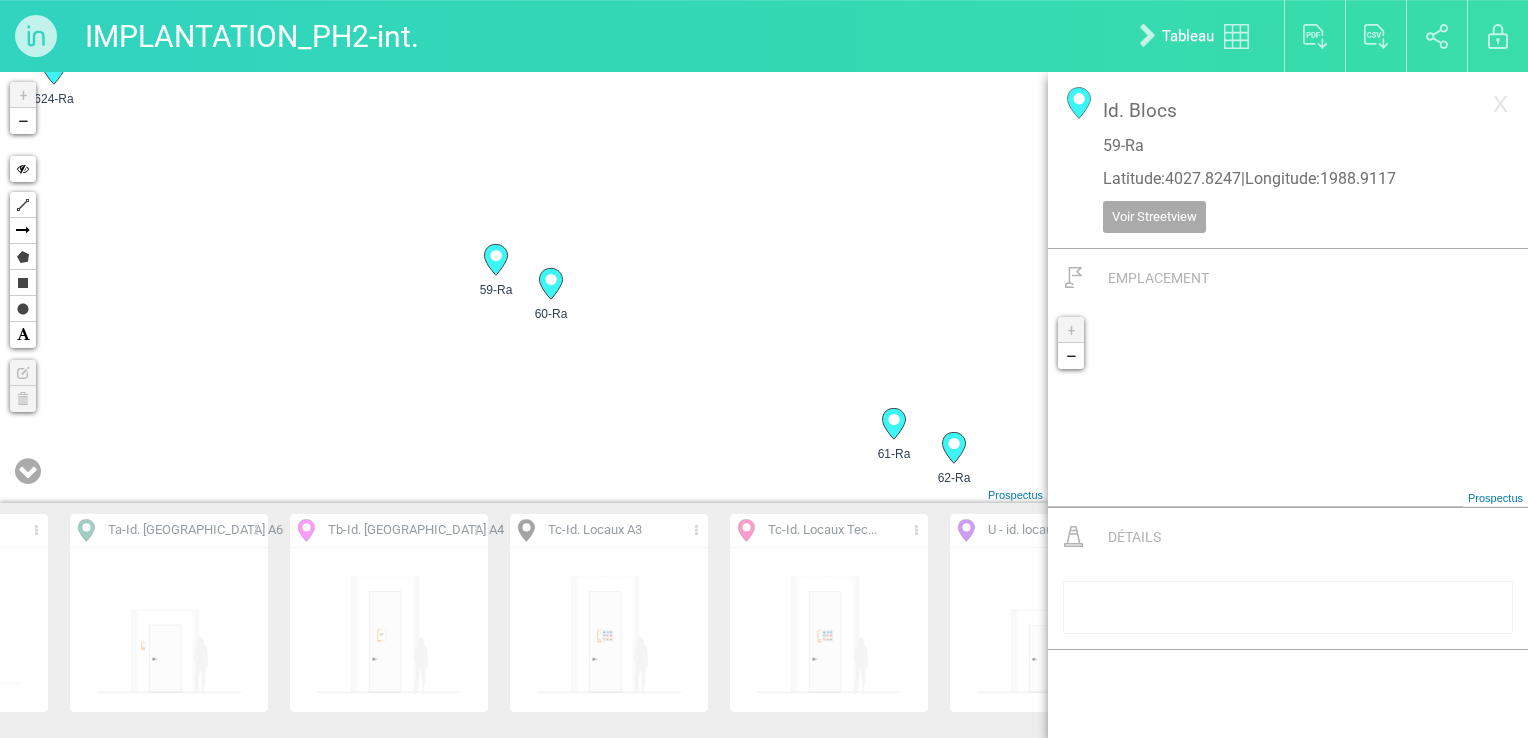 click 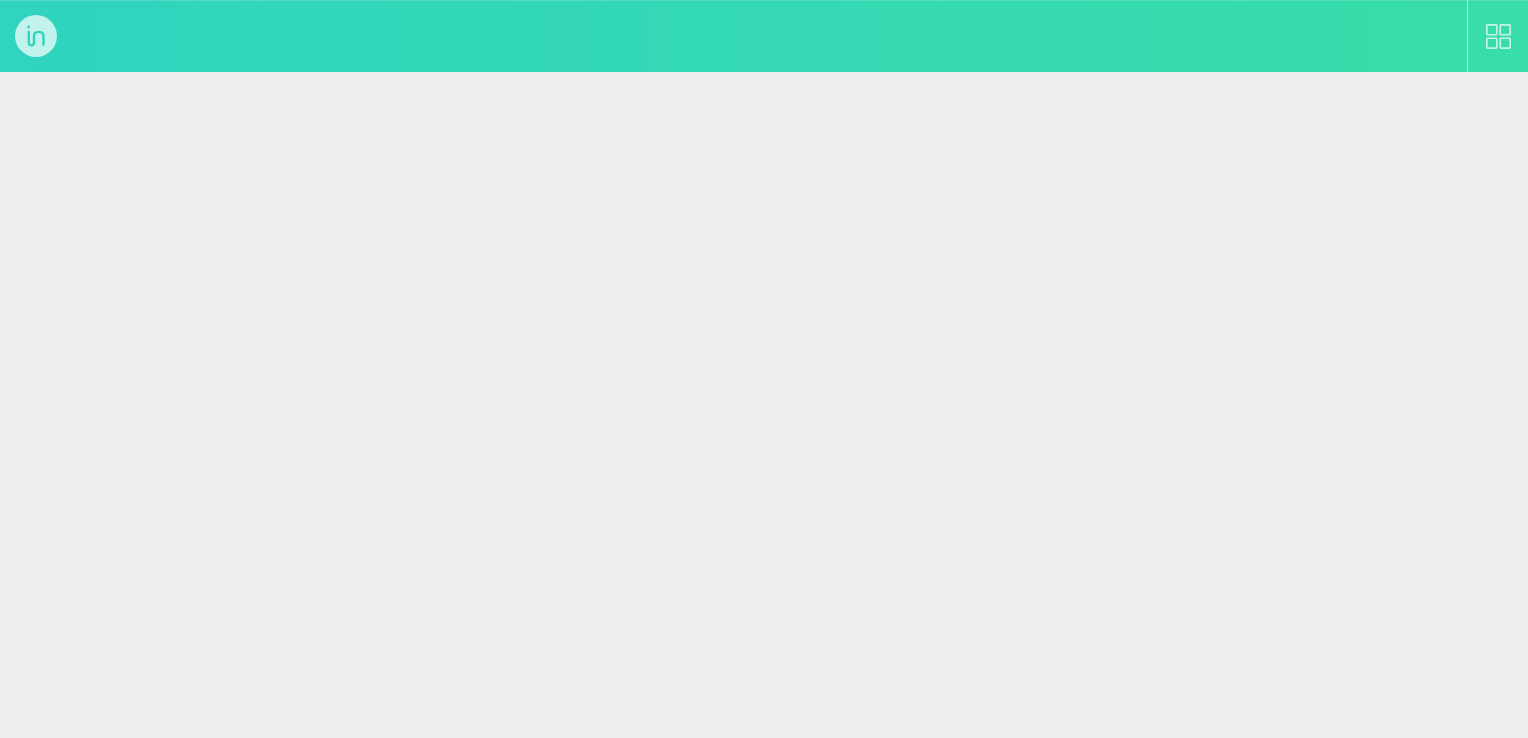 scroll, scrollTop: 0, scrollLeft: 0, axis: both 